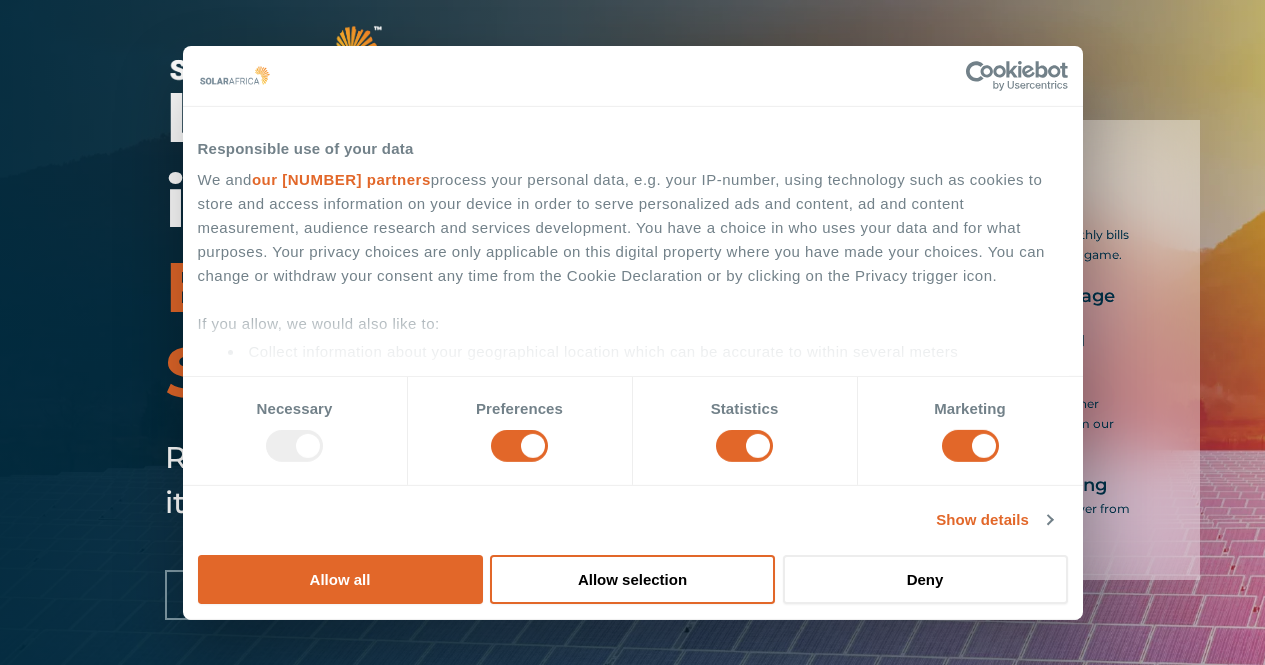 scroll, scrollTop: 0, scrollLeft: 0, axis: both 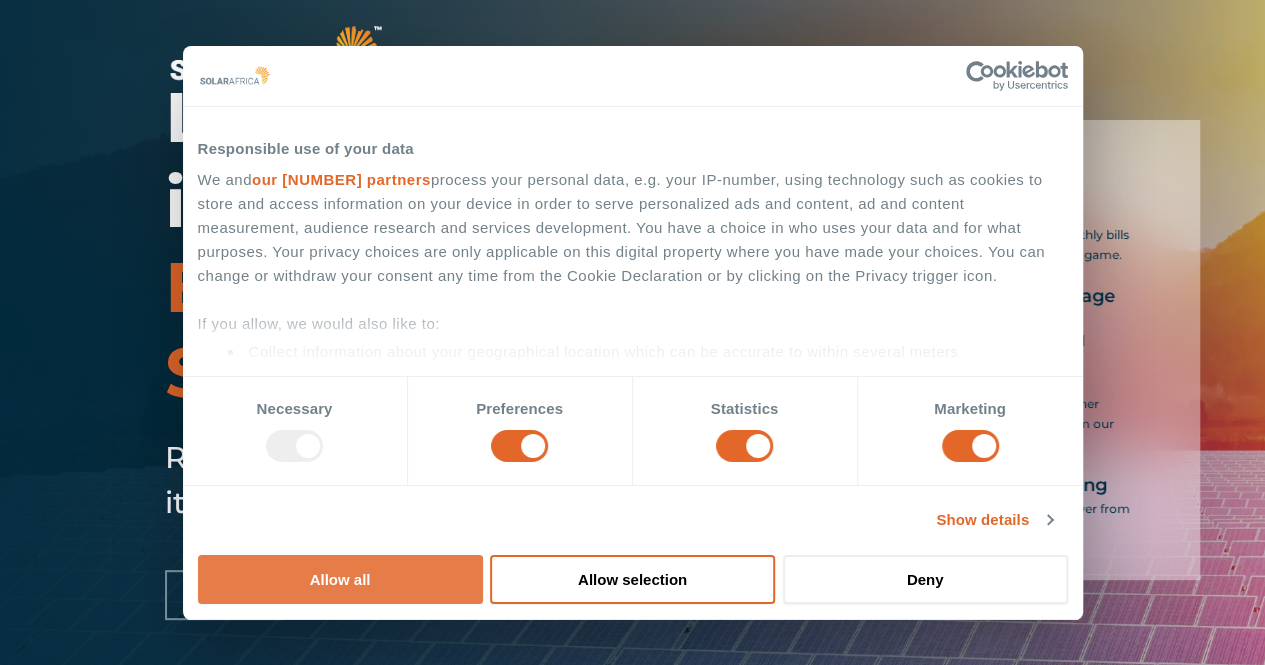 click on "Allow all" at bounding box center [340, 579] 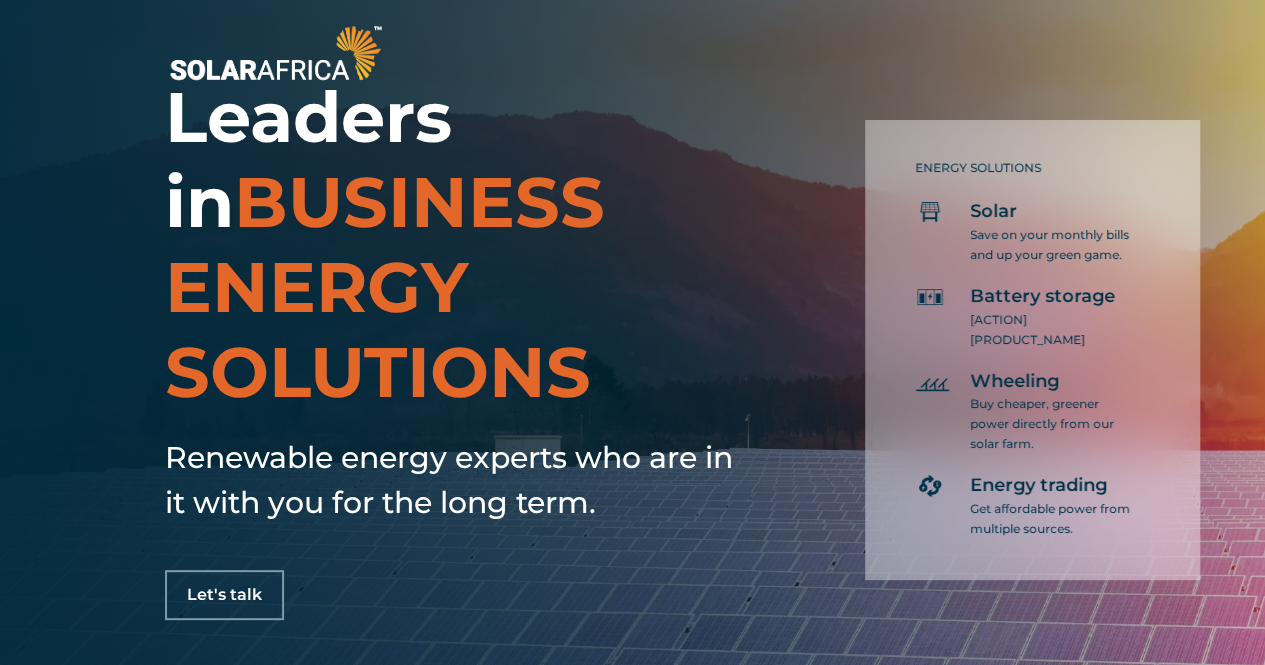 click on "Let's talk" at bounding box center [224, 595] 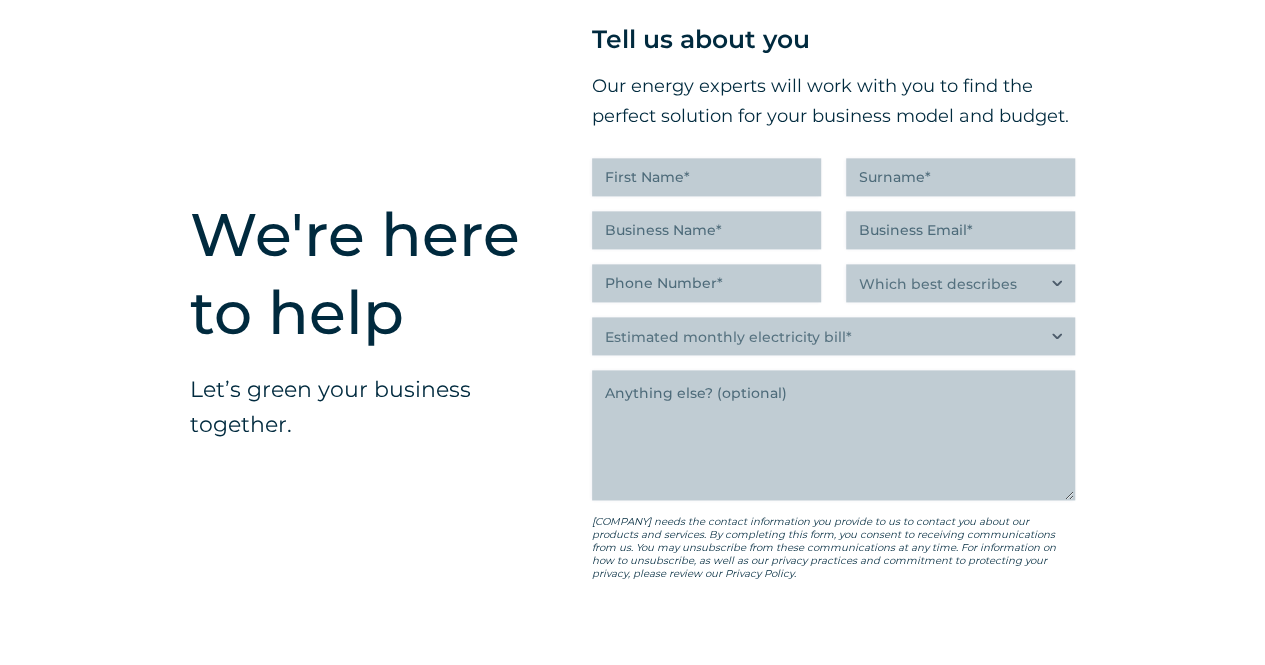 scroll, scrollTop: 5037, scrollLeft: 0, axis: vertical 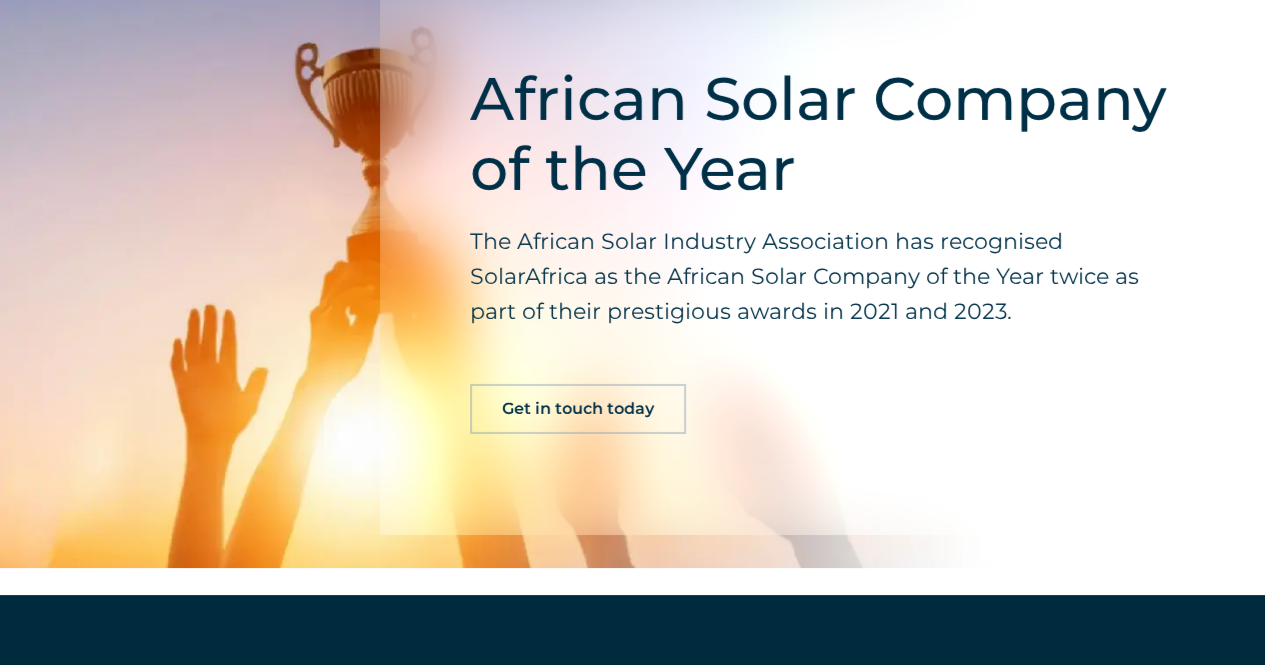 click on "Get in touch today" at bounding box center [578, 409] 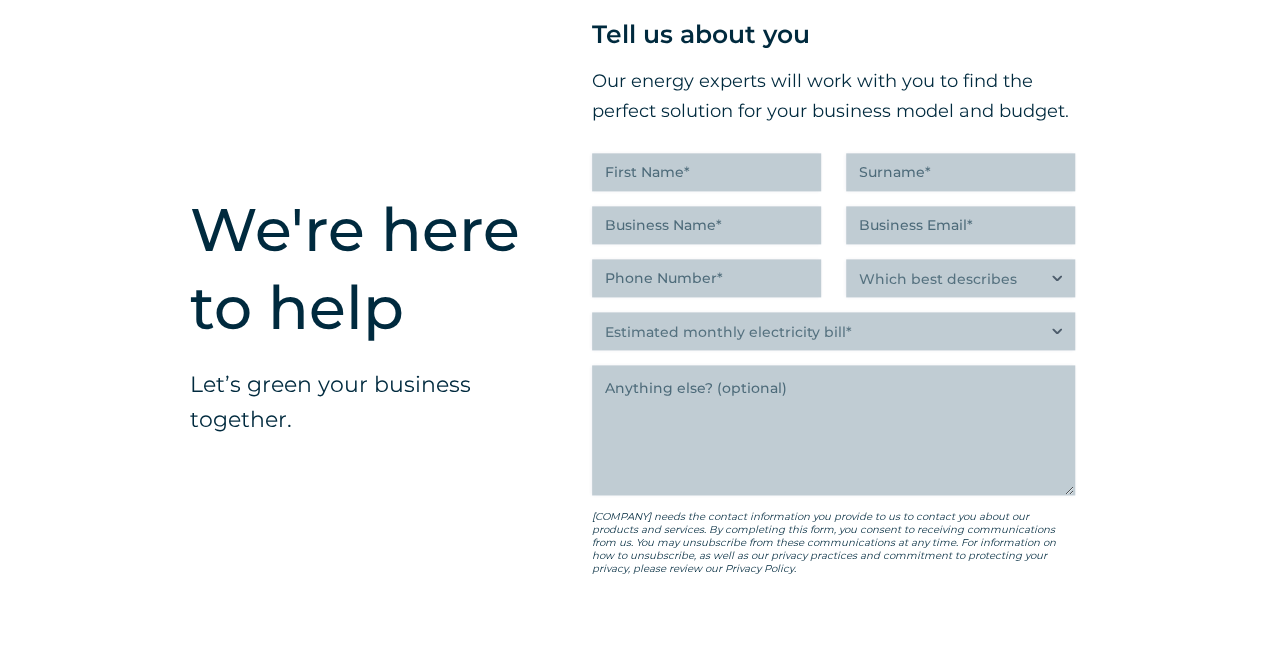 scroll, scrollTop: 5037, scrollLeft: 0, axis: vertical 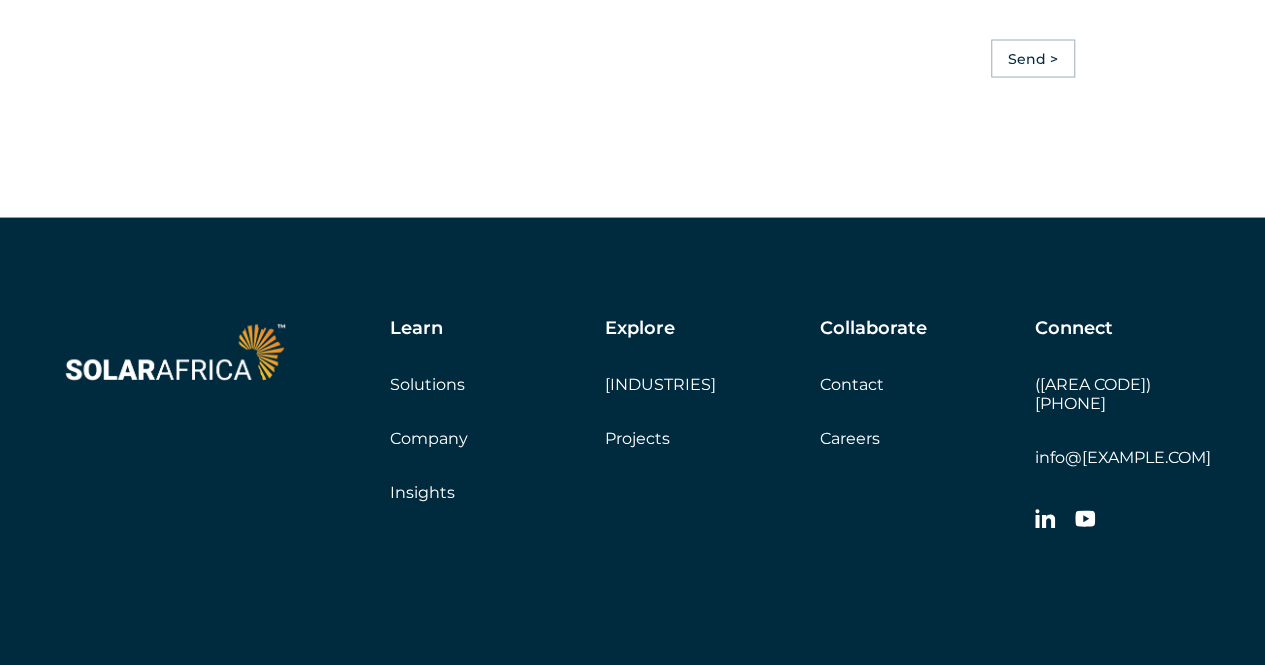 click on "Solutions" at bounding box center (427, 384) 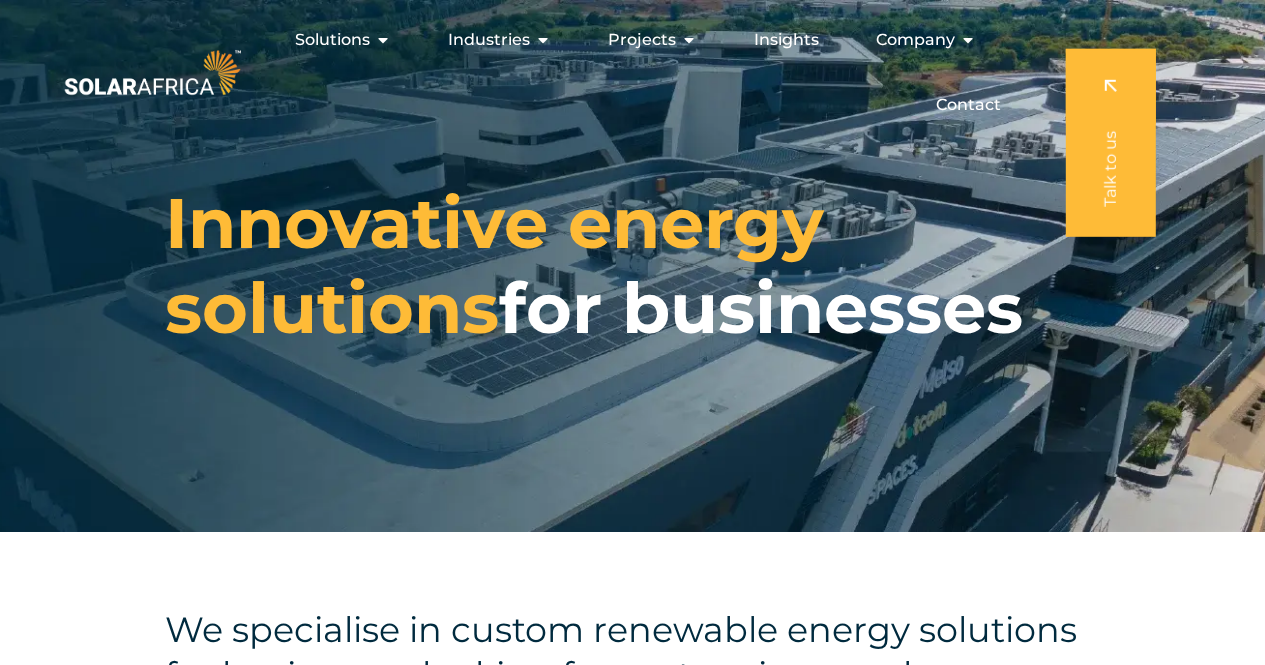 scroll, scrollTop: 0, scrollLeft: 0, axis: both 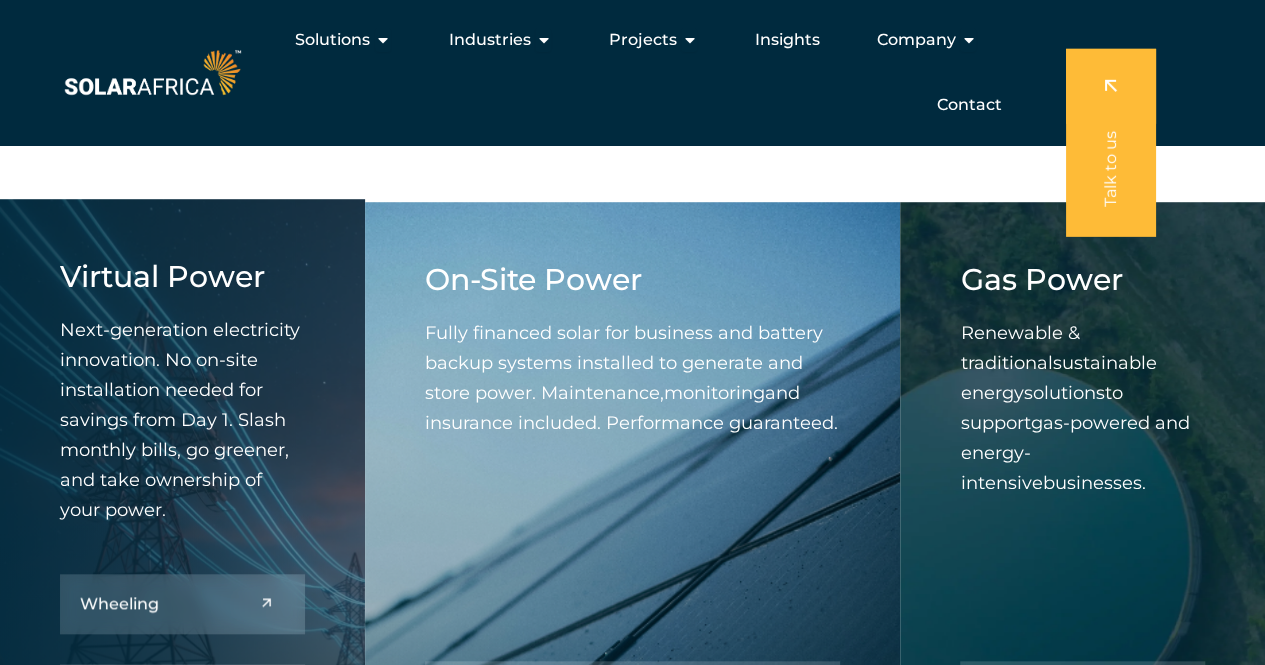 click on "On-Site Power
Fully financed   solar for business and battery backup   systems installed to generate and store power. Maintenance,  monitoring  and insurance included. Performance guaranteed.
Solar
Battery" at bounding box center [633, 536] 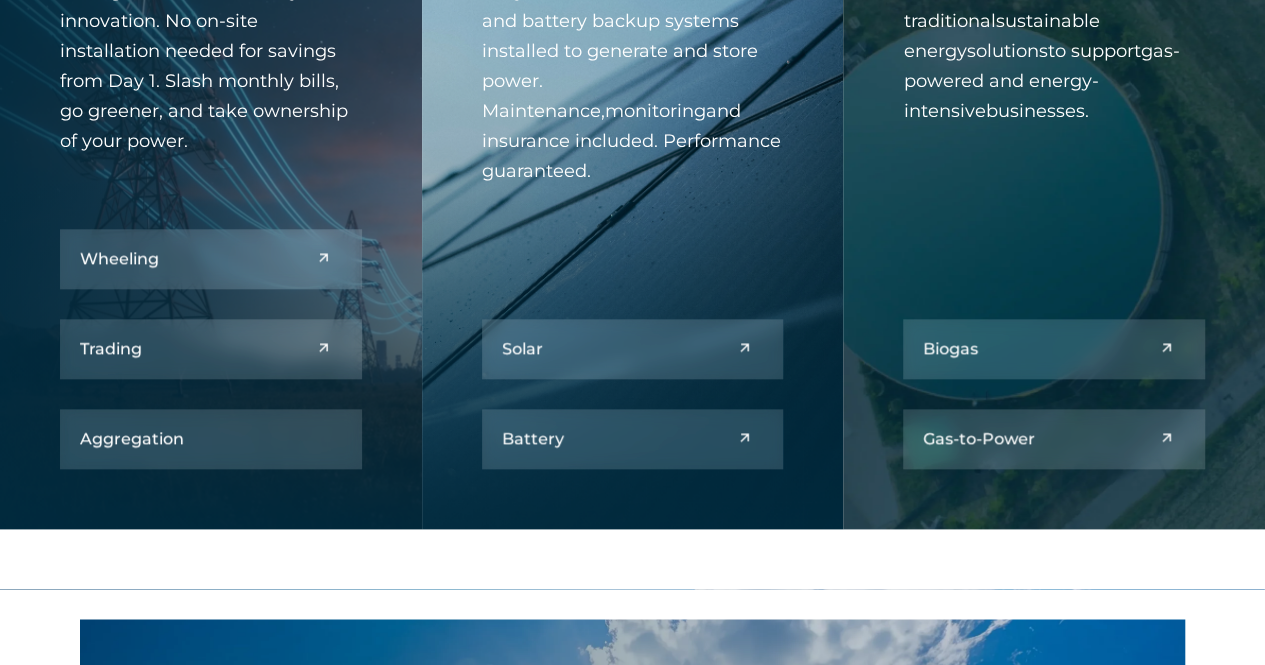 scroll, scrollTop: 983, scrollLeft: 0, axis: vertical 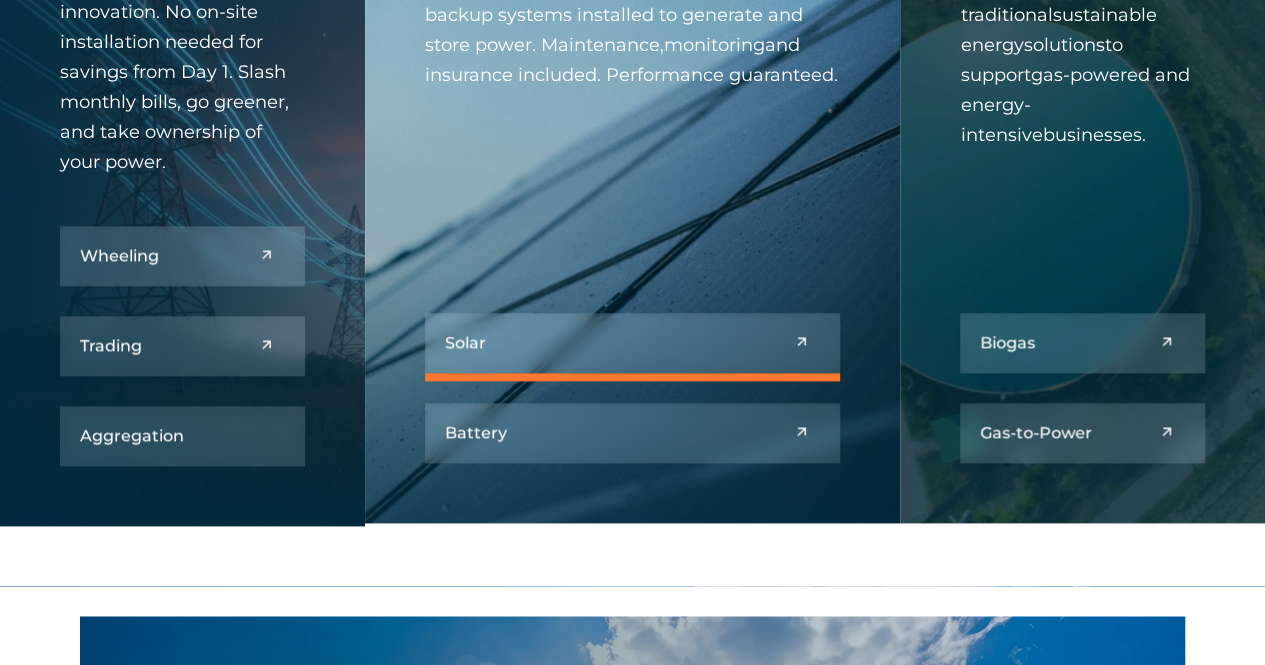 click at bounding box center [633, 343] 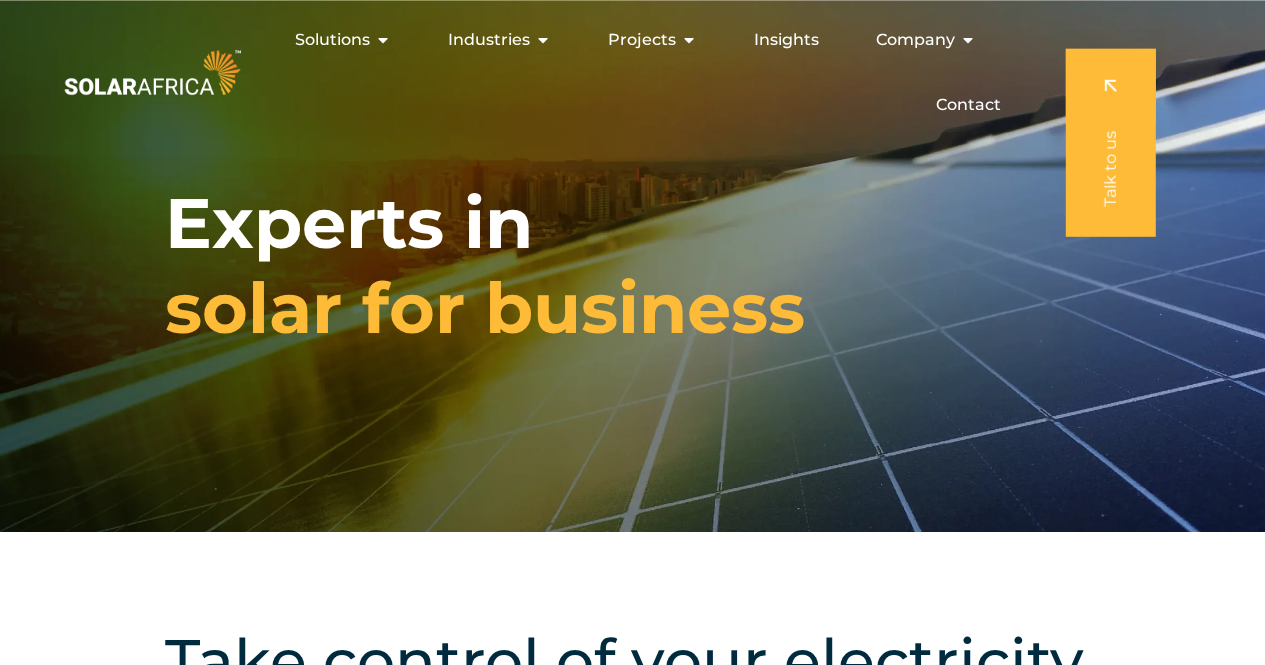 scroll, scrollTop: 0, scrollLeft: 0, axis: both 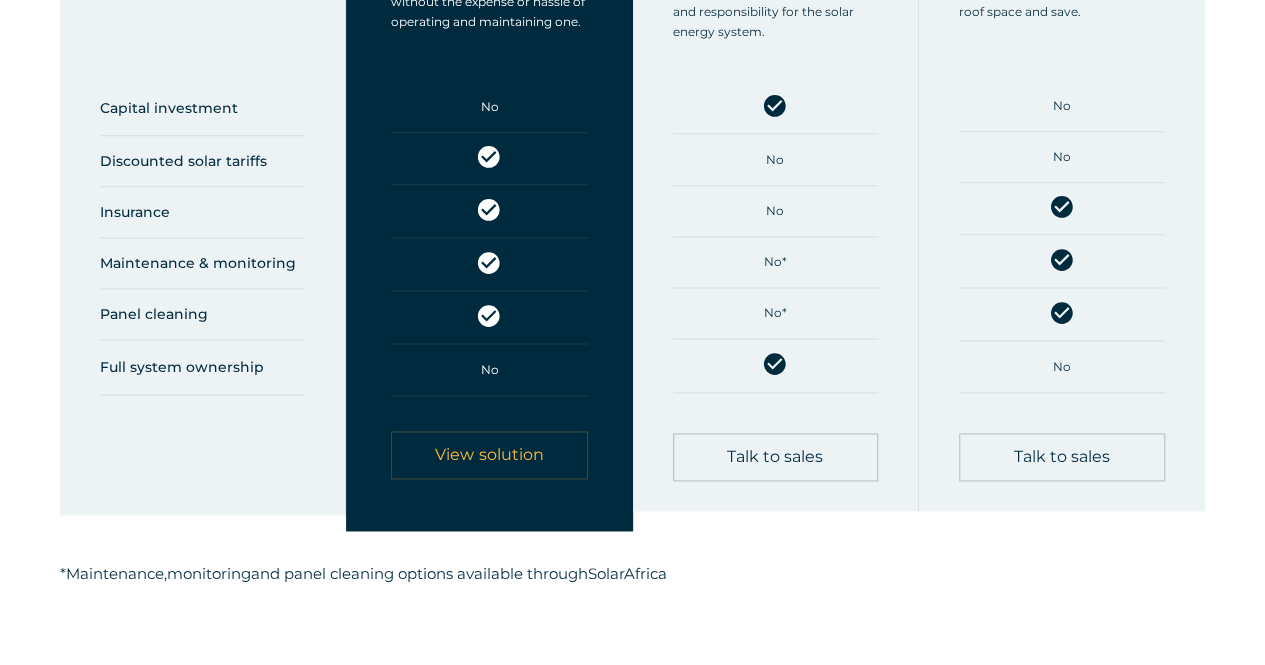 click on "View solution" at bounding box center (489, 455) 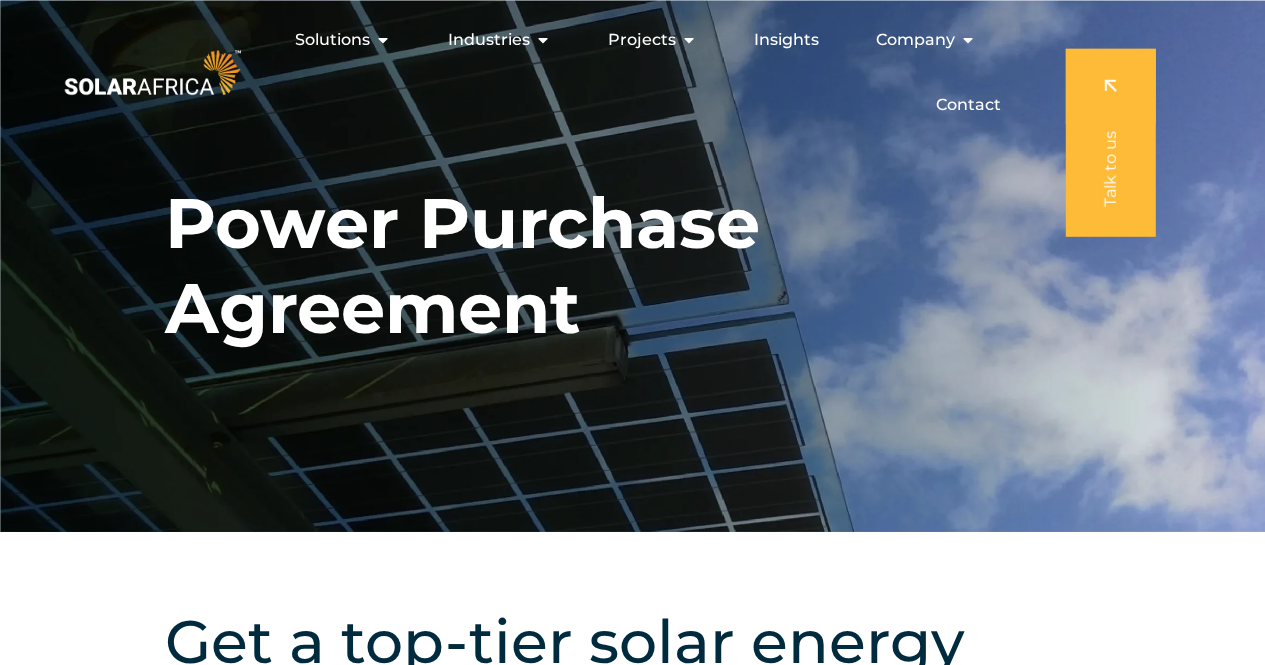 scroll, scrollTop: 0, scrollLeft: 0, axis: both 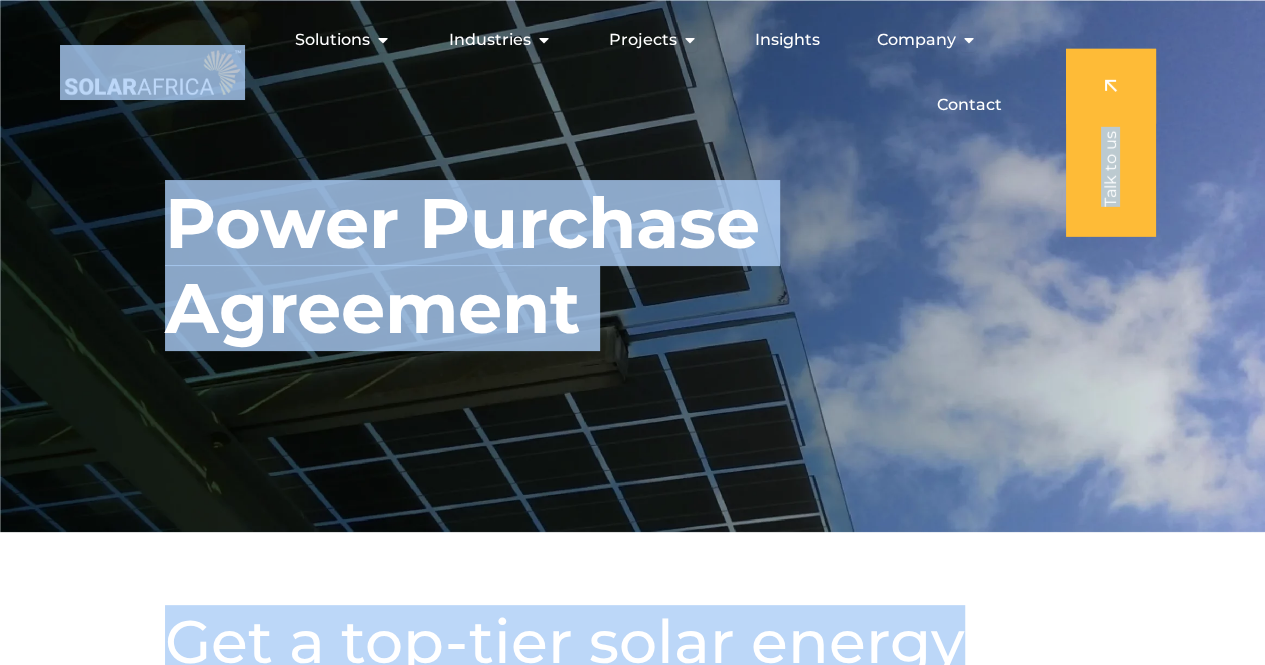drag, startPoint x: 161, startPoint y: 15, endPoint x: 980, endPoint y: 602, distance: 1007.63586 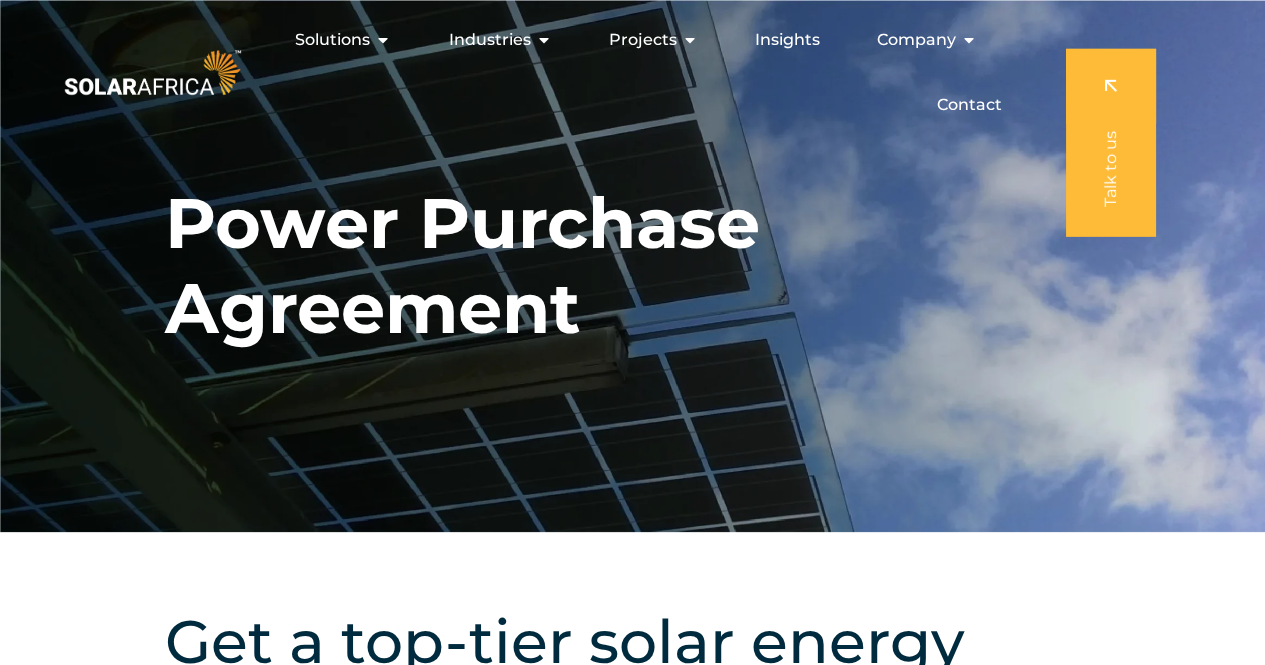 drag, startPoint x: 458, startPoint y: 269, endPoint x: 72, endPoint y: 28, distance: 455.05713 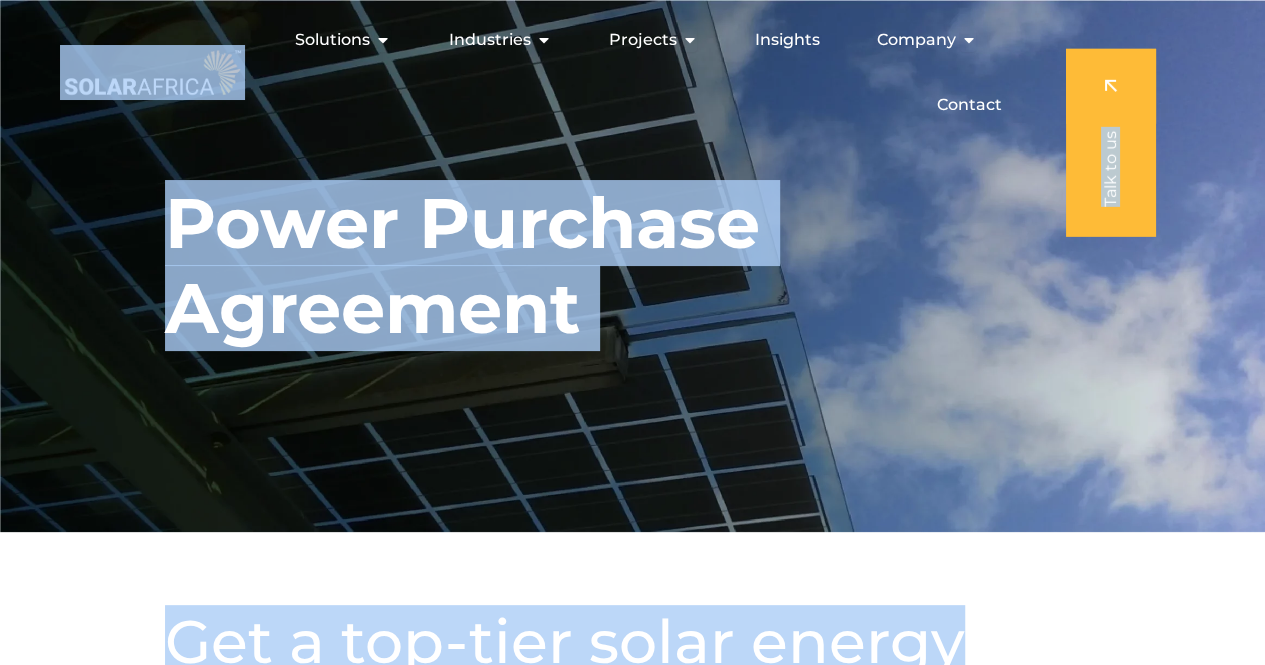 drag, startPoint x: 91, startPoint y: 21, endPoint x: 1022, endPoint y: 649, distance: 1123.0071 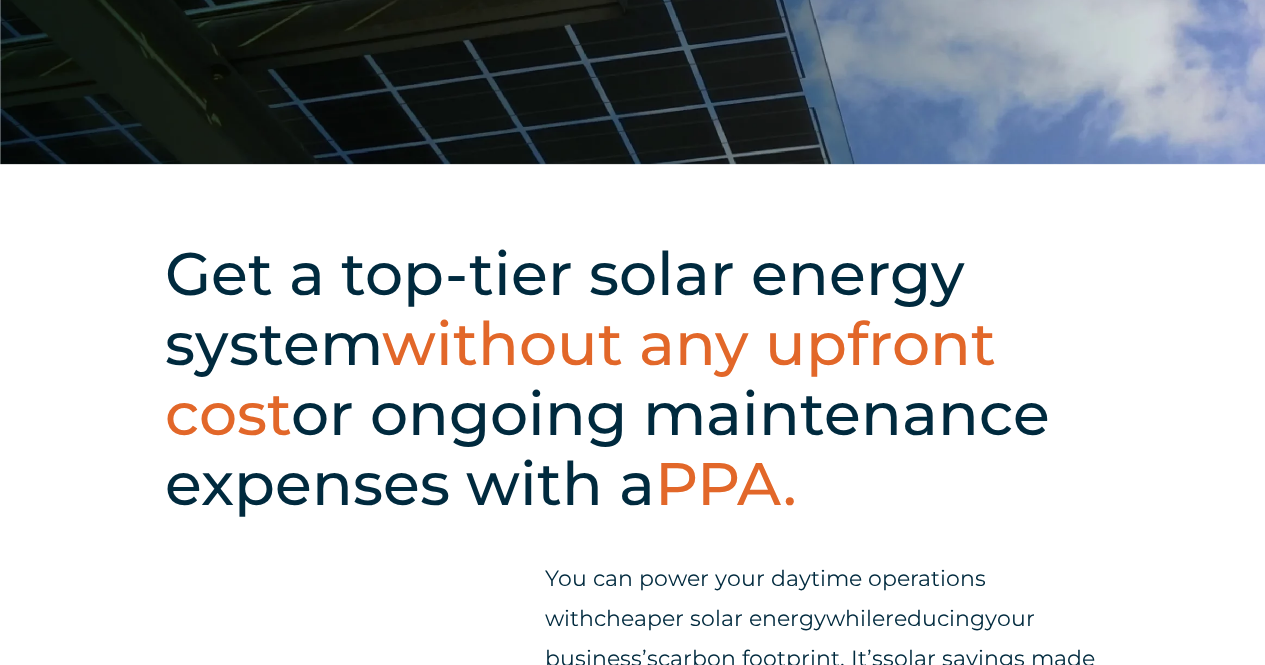 scroll, scrollTop: 406, scrollLeft: 0, axis: vertical 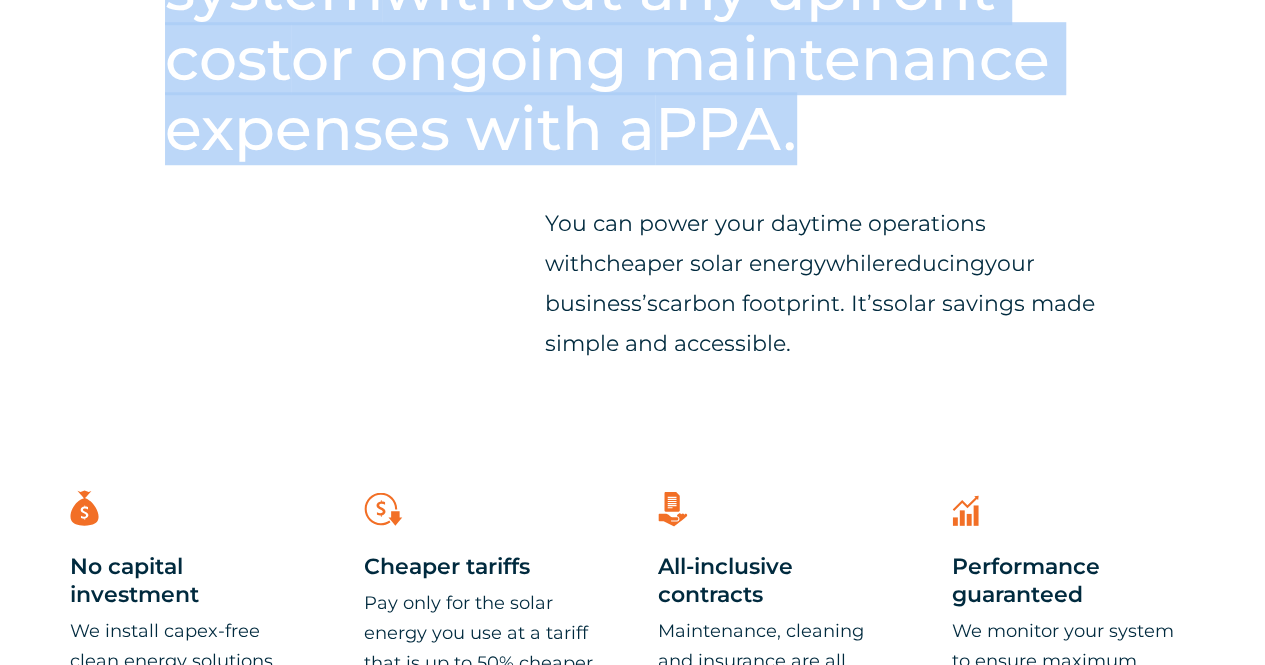 drag, startPoint x: 170, startPoint y: 312, endPoint x: 821, endPoint y: 135, distance: 674.63324 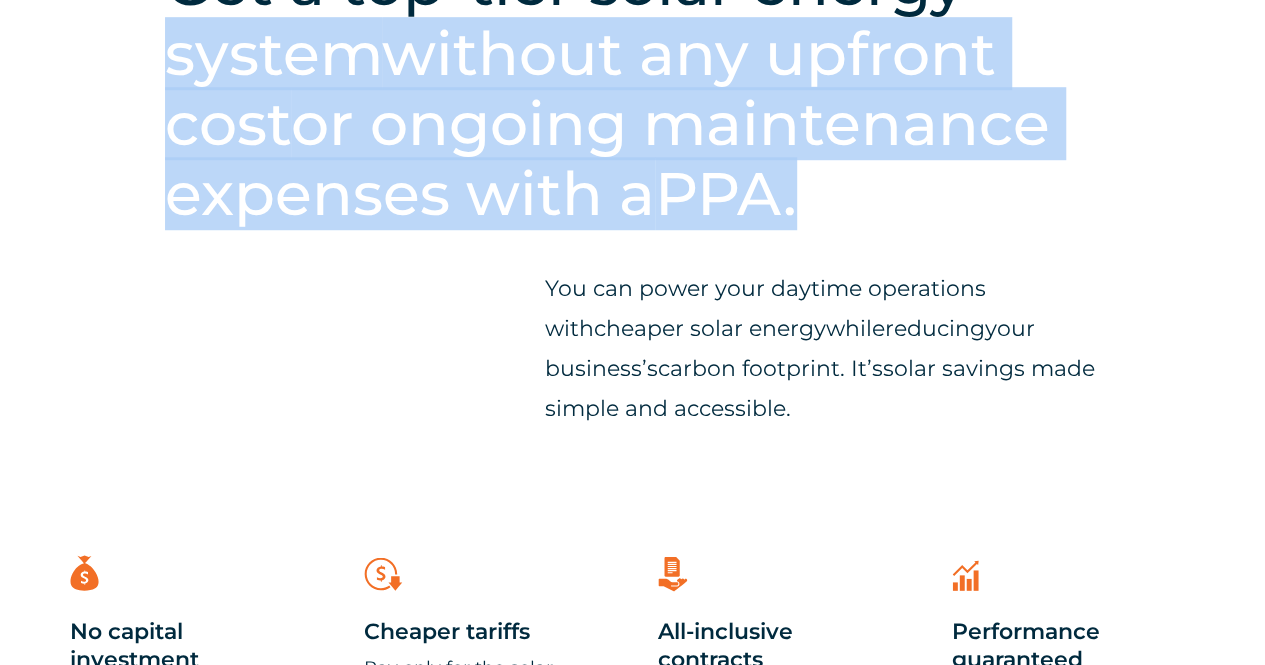 scroll, scrollTop: 674, scrollLeft: 0, axis: vertical 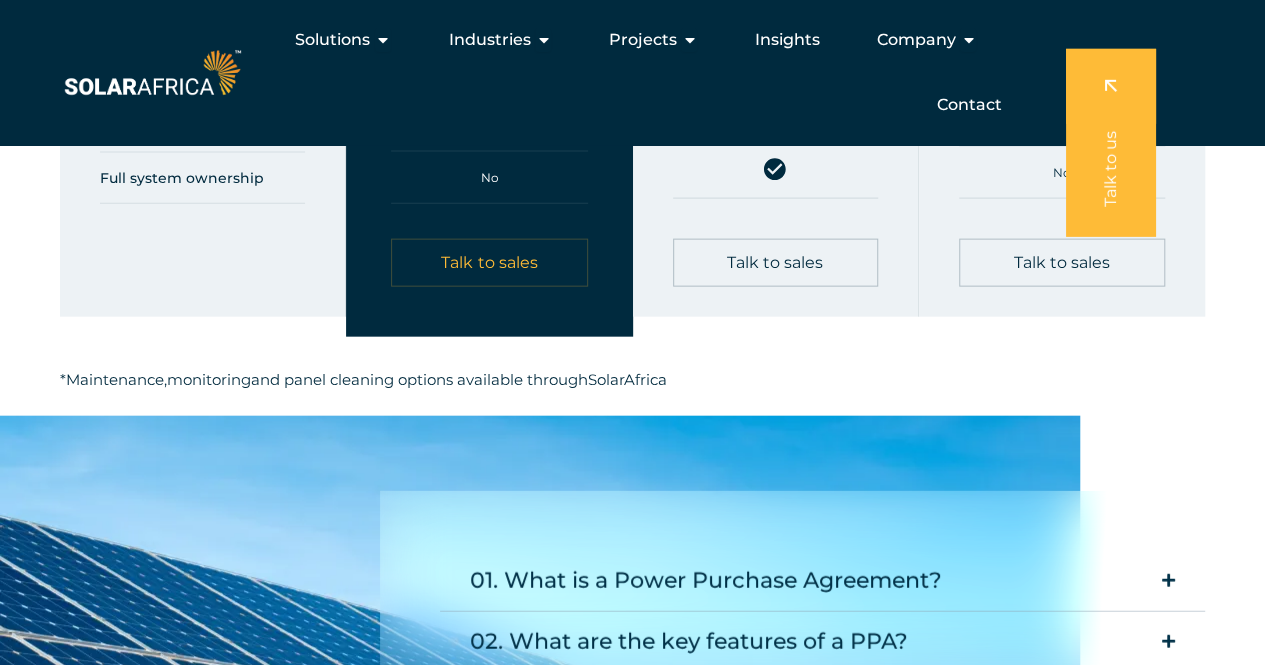 click on "Talk to sales" at bounding box center [489, 263] 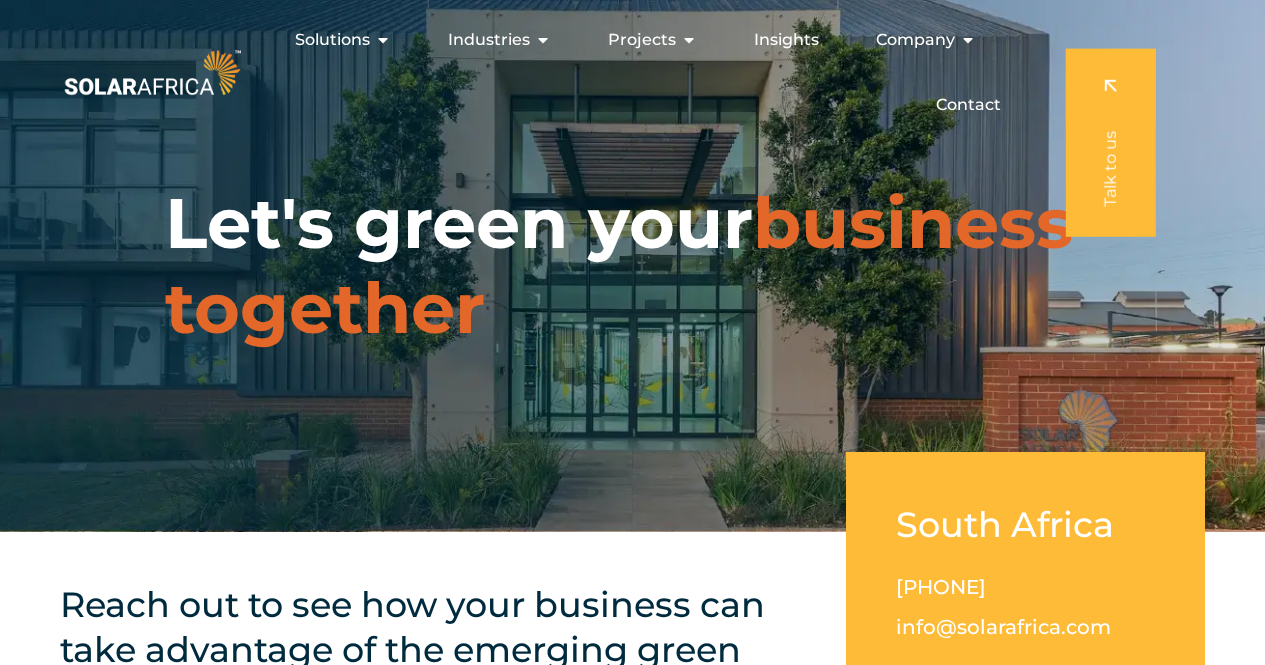 scroll, scrollTop: 0, scrollLeft: 0, axis: both 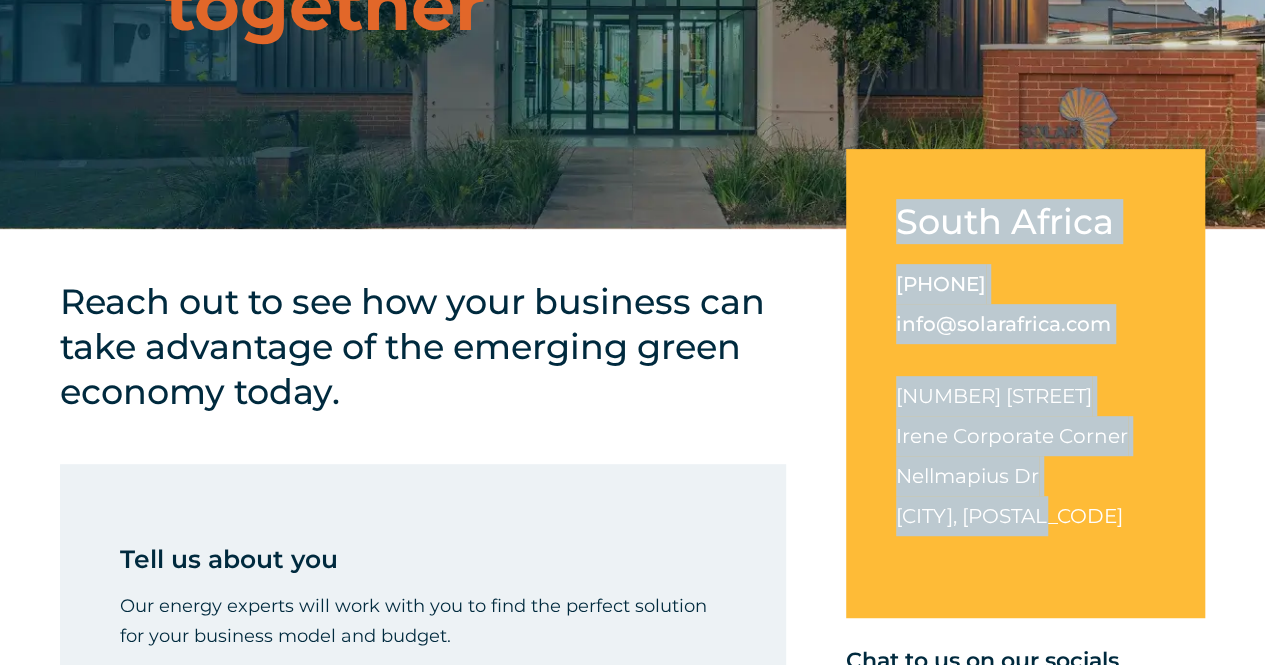 drag, startPoint x: 900, startPoint y: 224, endPoint x: 1050, endPoint y: 509, distance: 322.06366 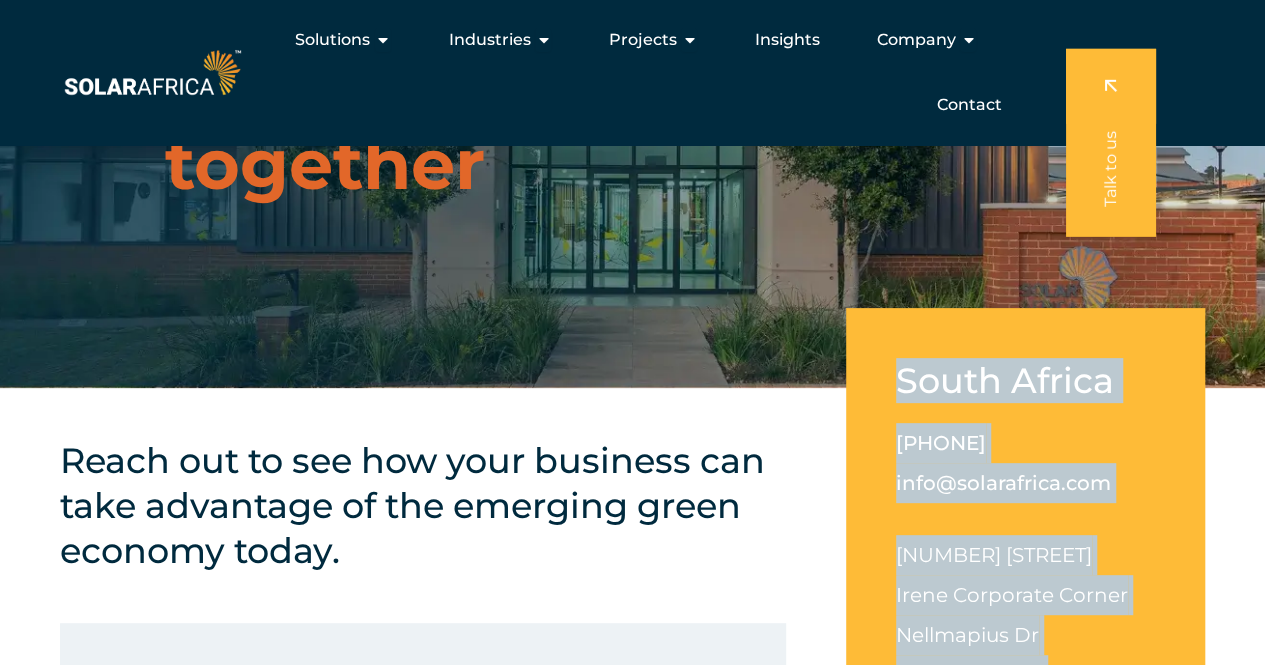 scroll, scrollTop: 0, scrollLeft: 0, axis: both 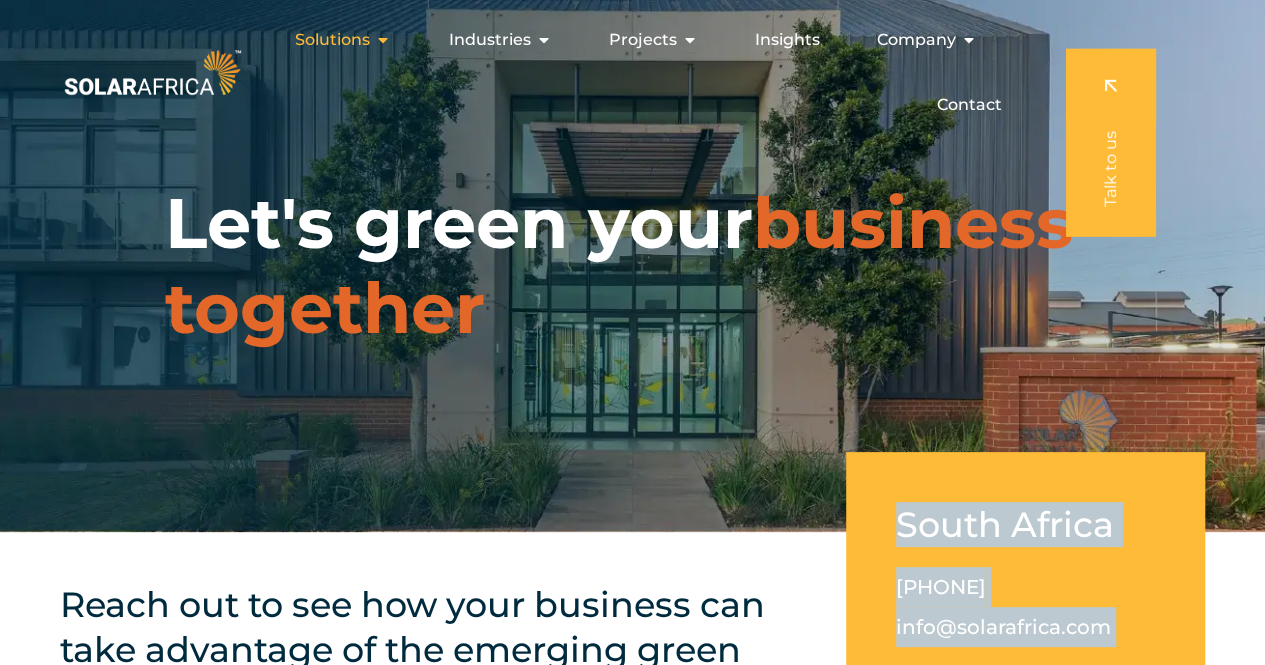 click at bounding box center (383, 40) 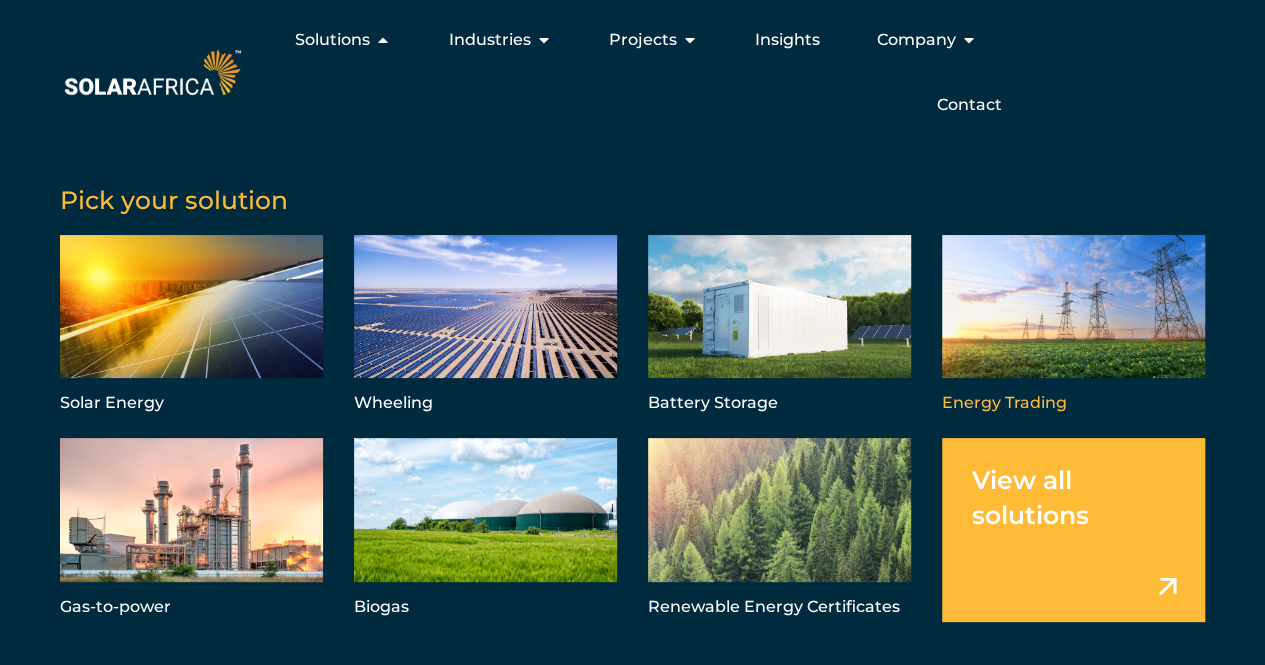click at bounding box center (1073, 326) 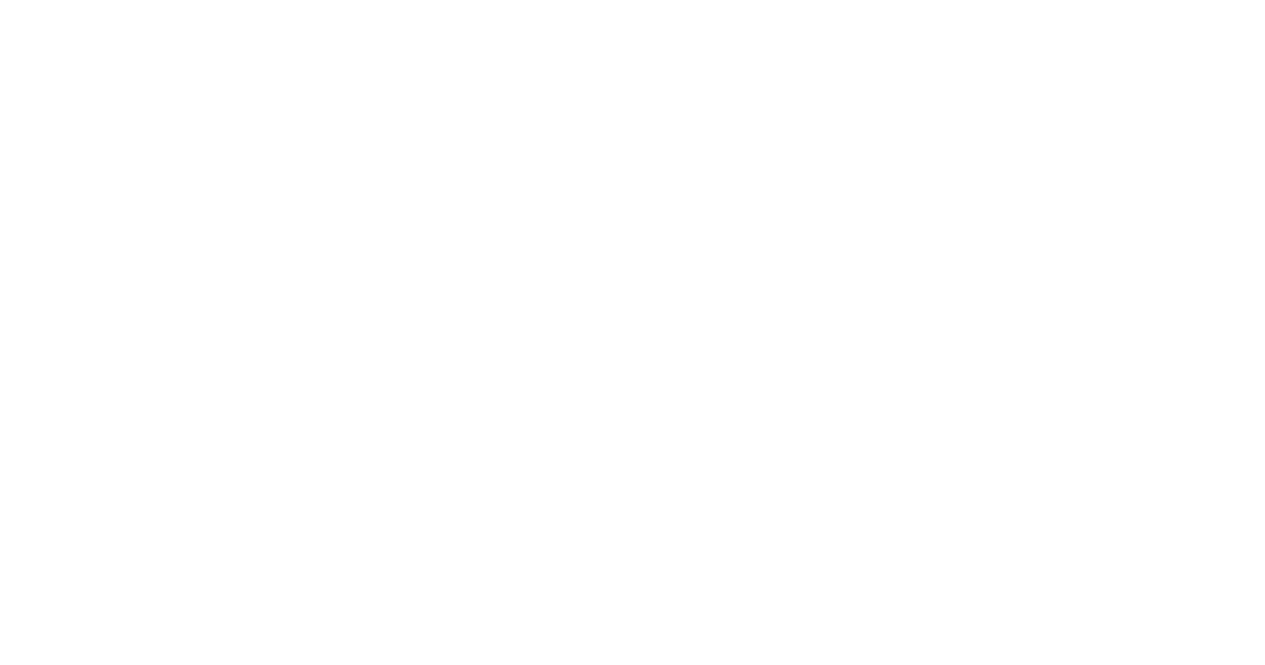 scroll, scrollTop: 0, scrollLeft: 0, axis: both 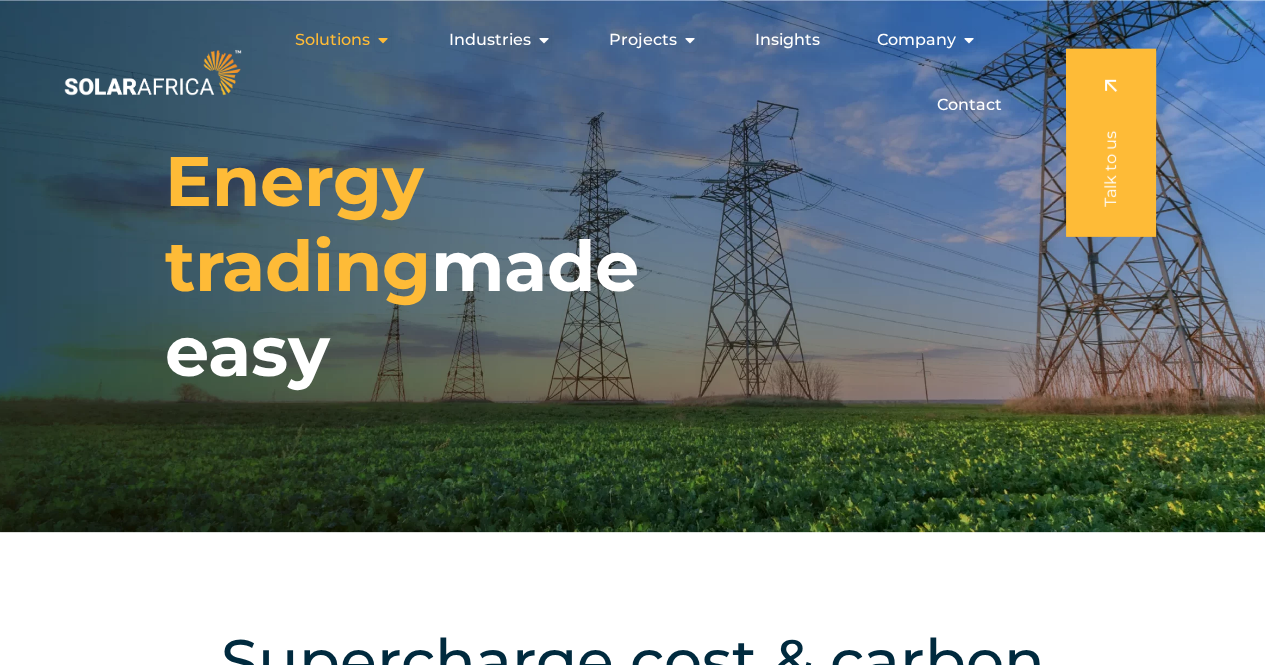 click at bounding box center (383, 40) 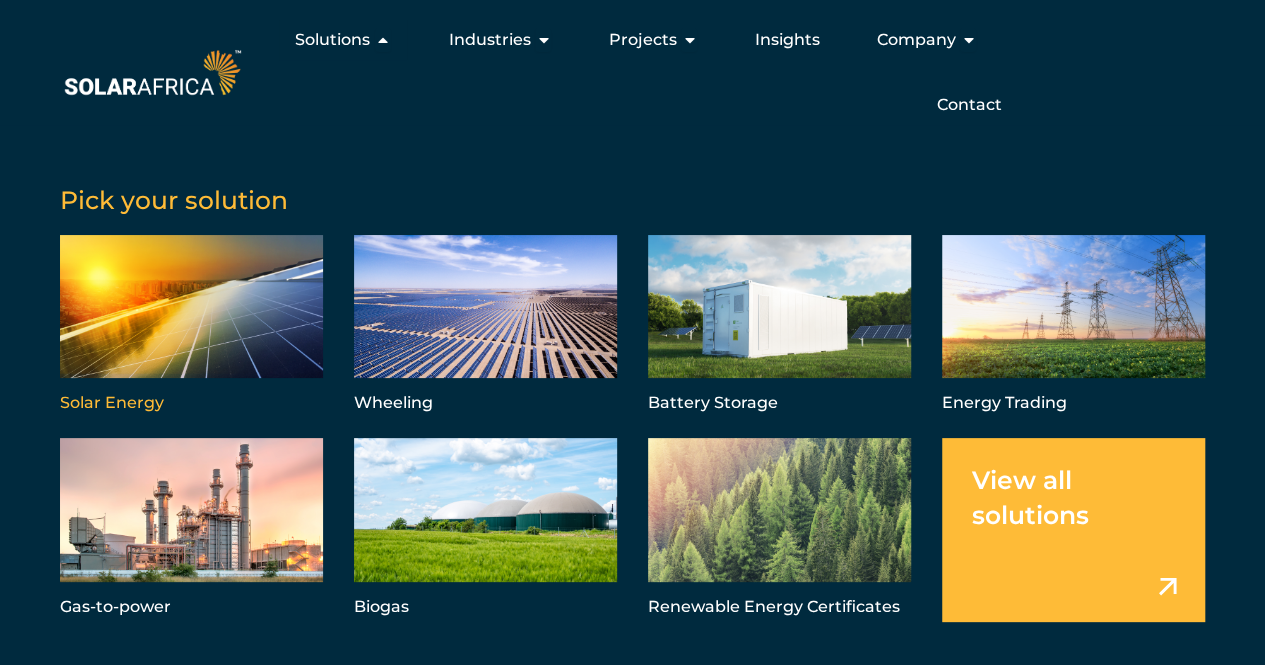 click at bounding box center (191, 326) 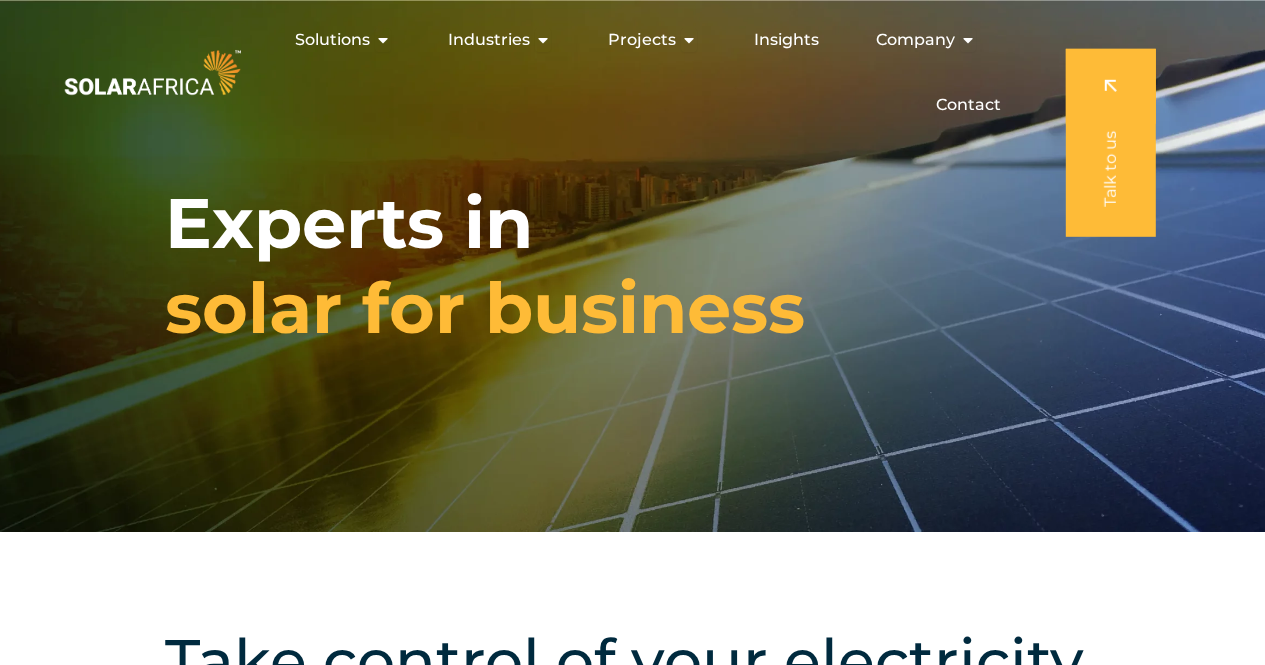 scroll, scrollTop: 0, scrollLeft: 0, axis: both 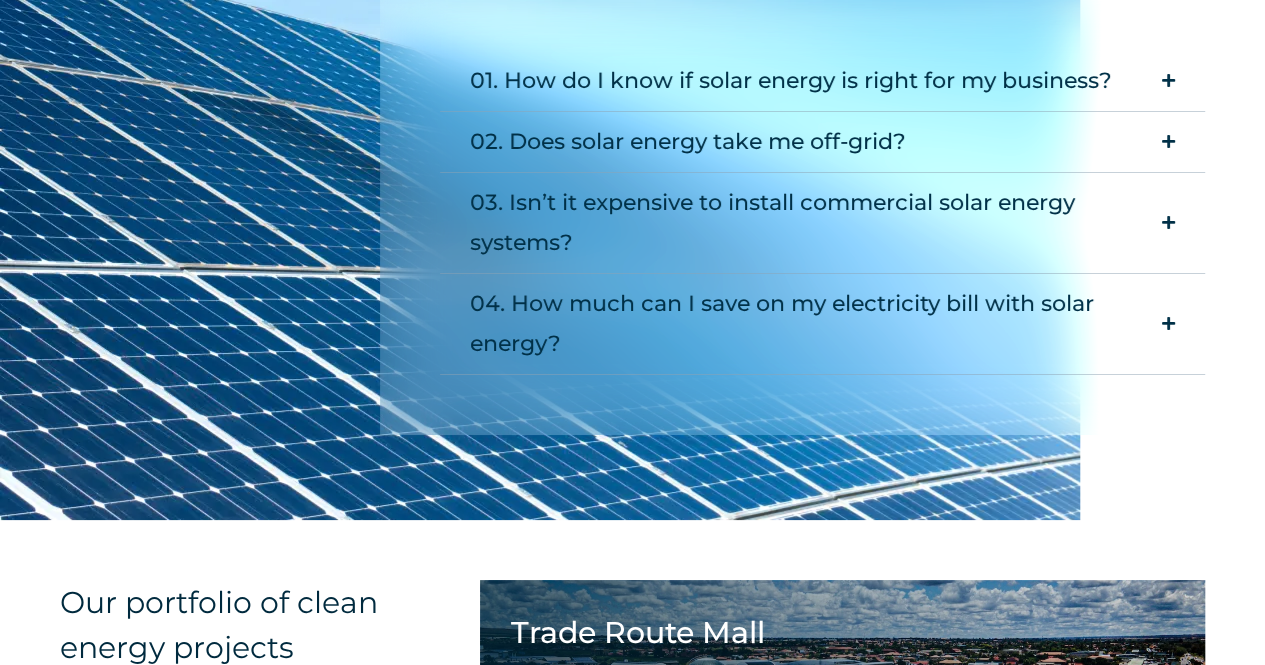 click on "03. Isn’t it expensive to install commercial solar energy systems?" at bounding box center [811, 223] 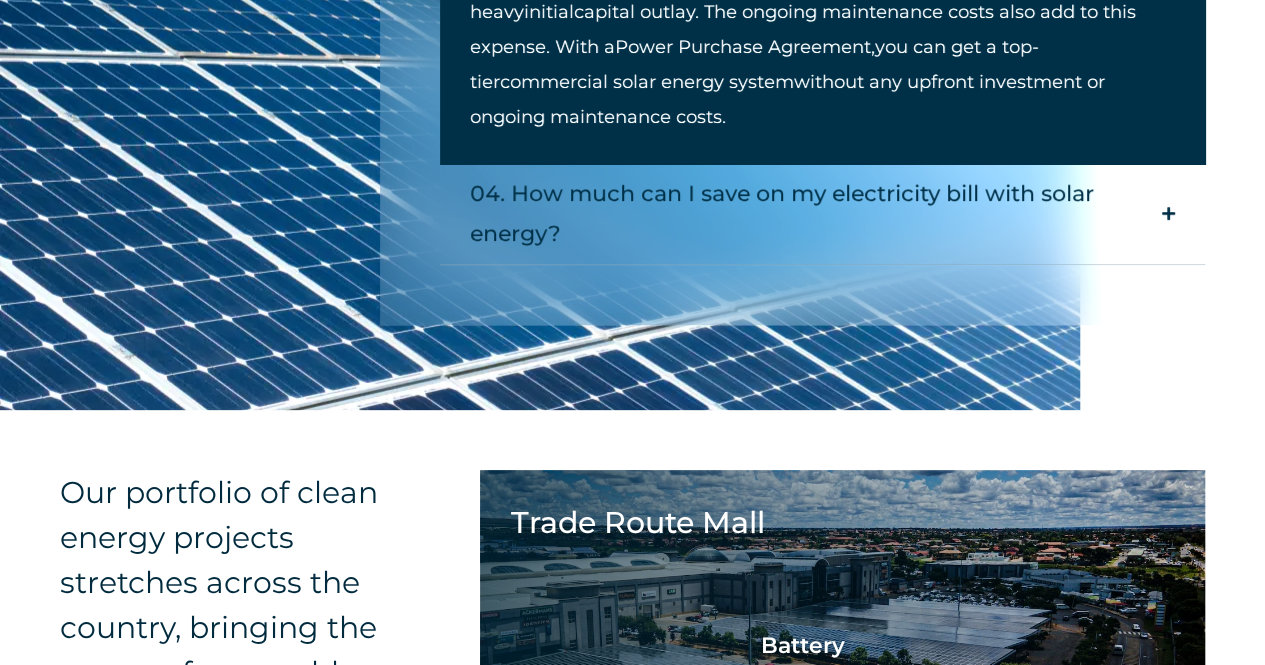 scroll, scrollTop: 3972, scrollLeft: 0, axis: vertical 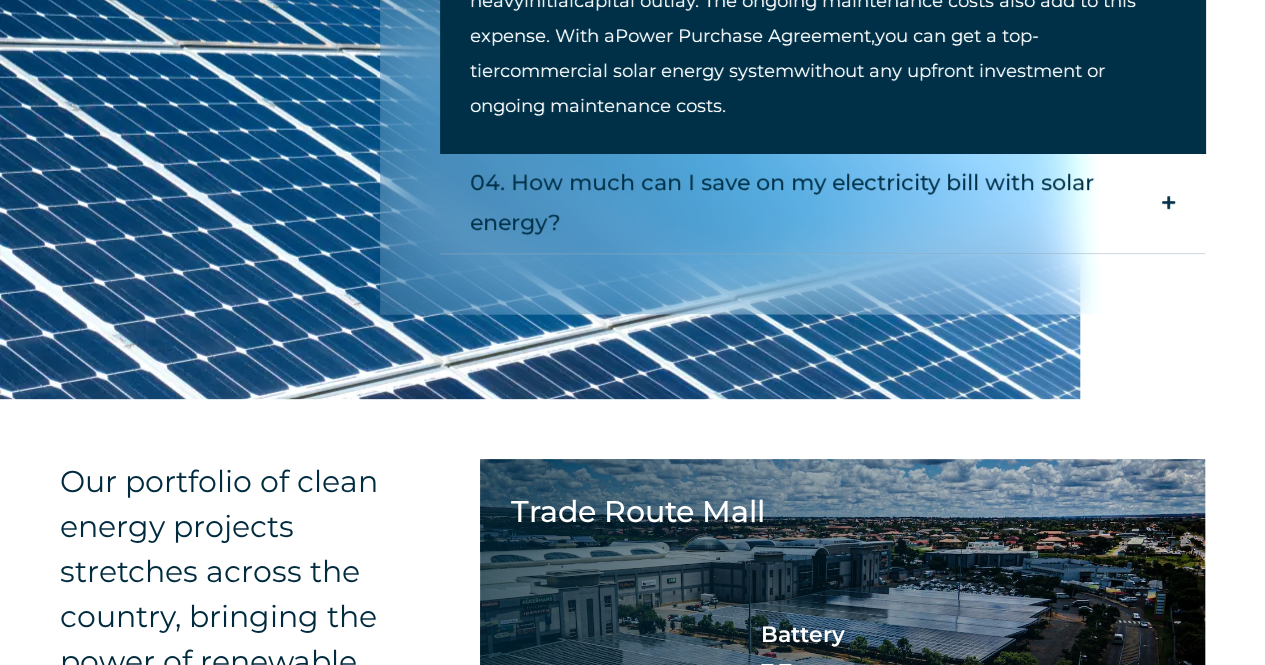 click on "04. How much can I save on my electricity bill with solar energy?" at bounding box center (811, 203) 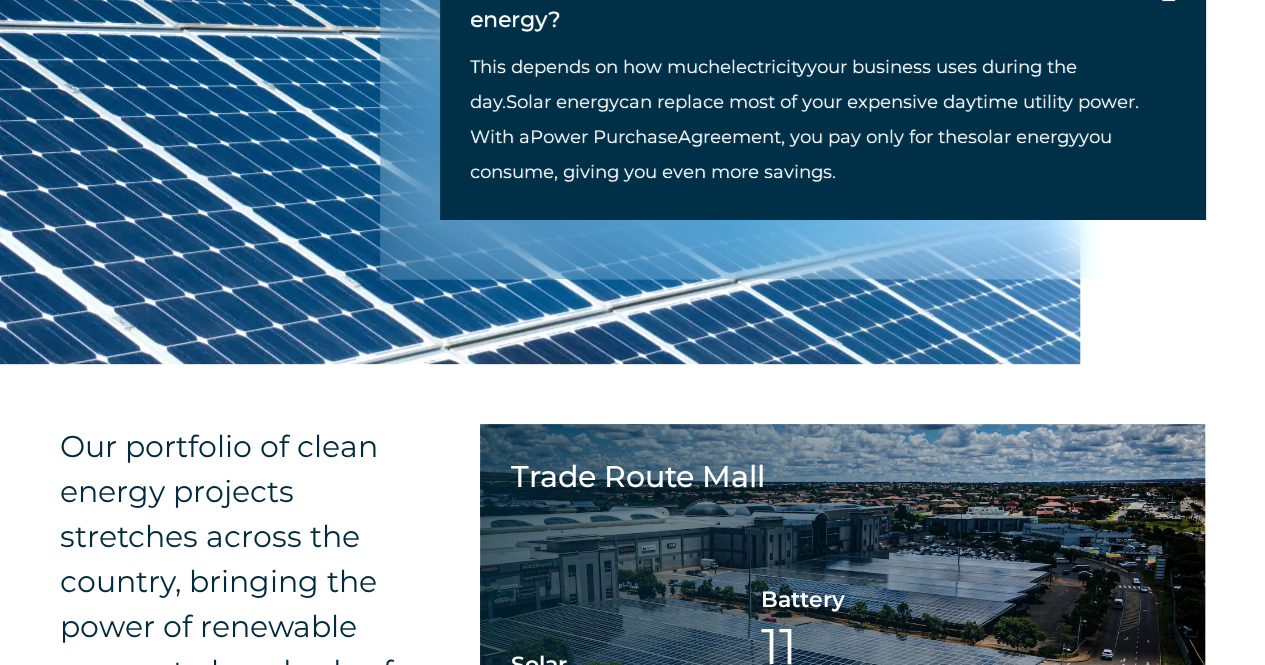 scroll, scrollTop: 3972, scrollLeft: 0, axis: vertical 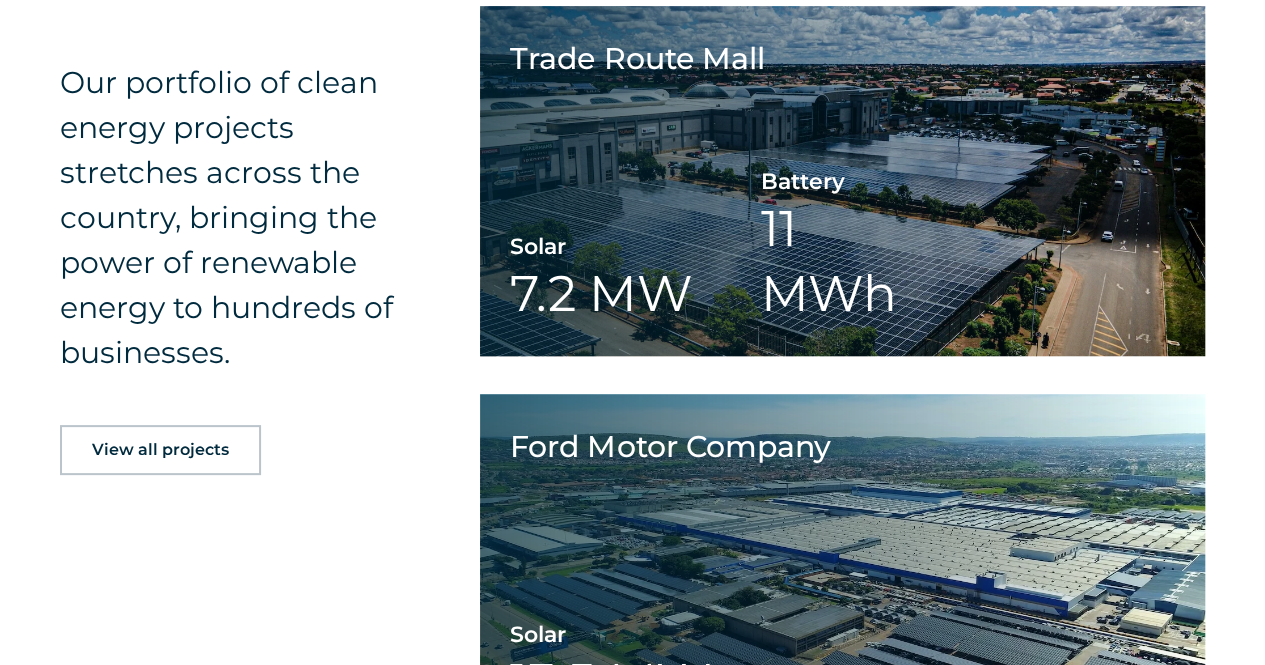 click on "View all projects" at bounding box center [160, 450] 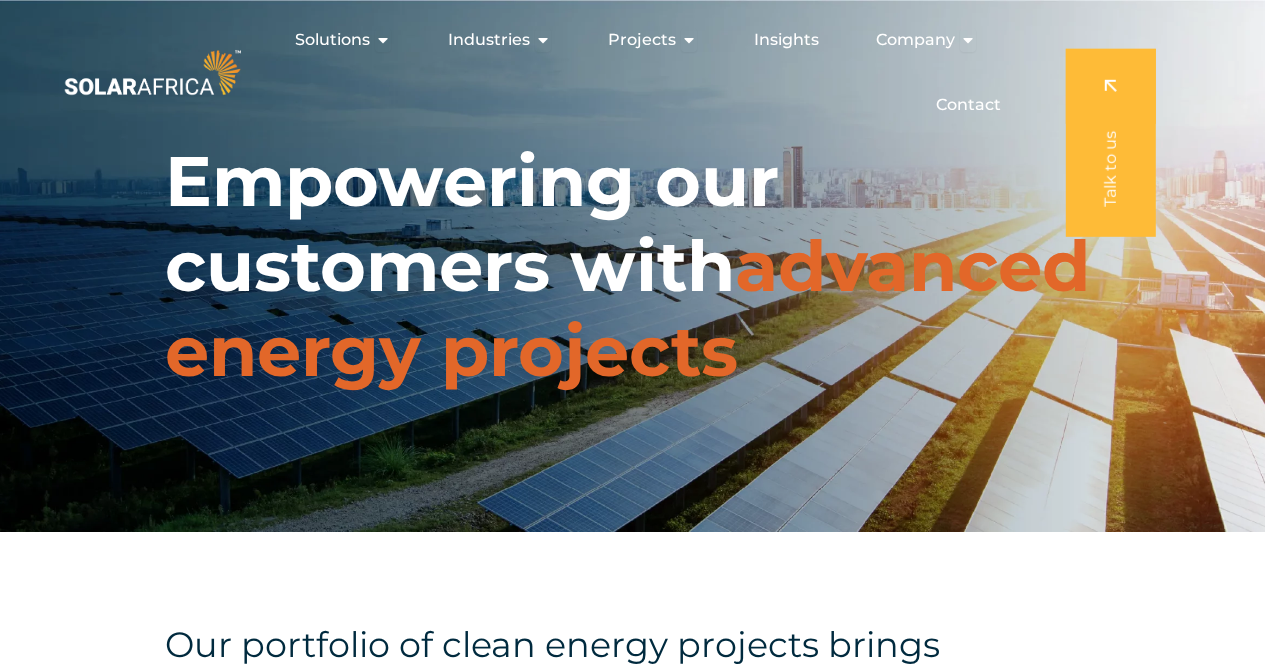 scroll, scrollTop: 0, scrollLeft: 0, axis: both 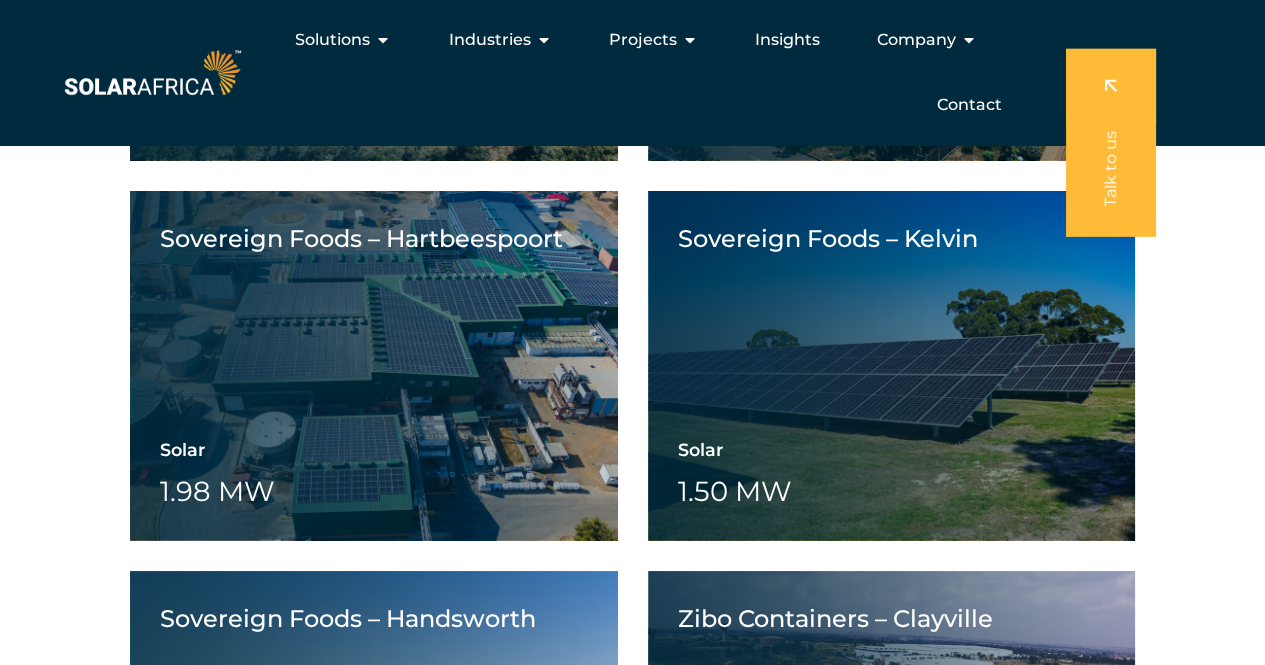 drag, startPoint x: 1271, startPoint y: 284, endPoint x: 1279, endPoint y: 562, distance: 278.11508 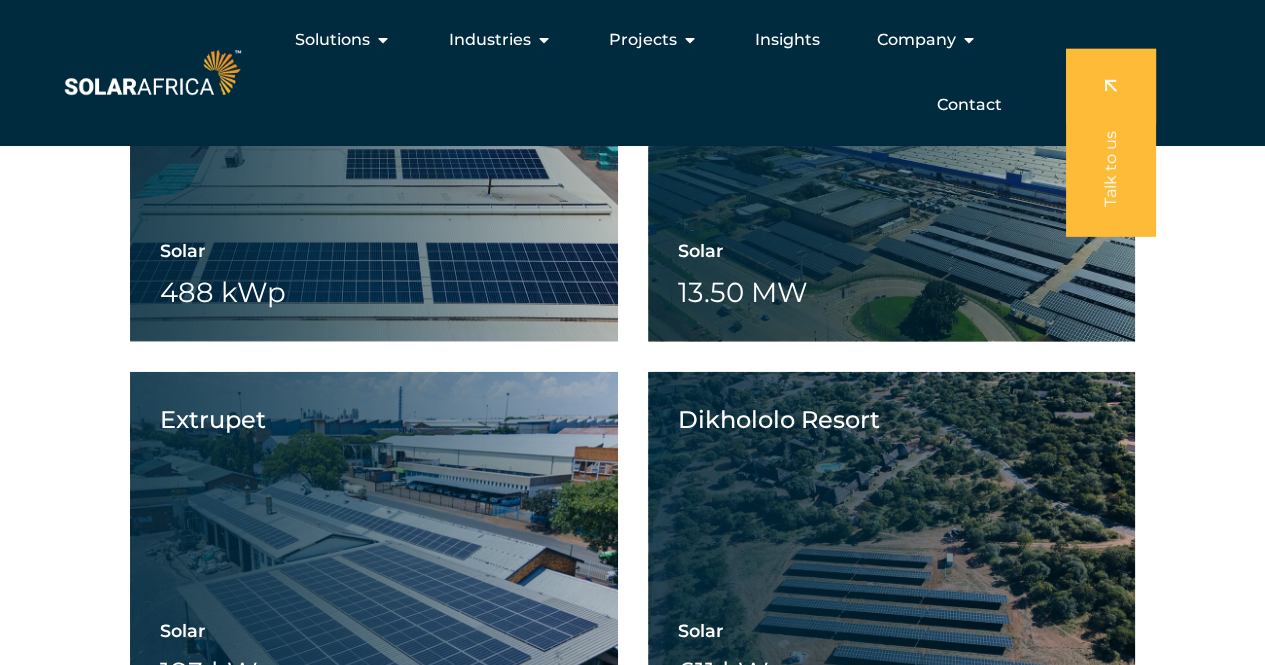 scroll, scrollTop: 2627, scrollLeft: 0, axis: vertical 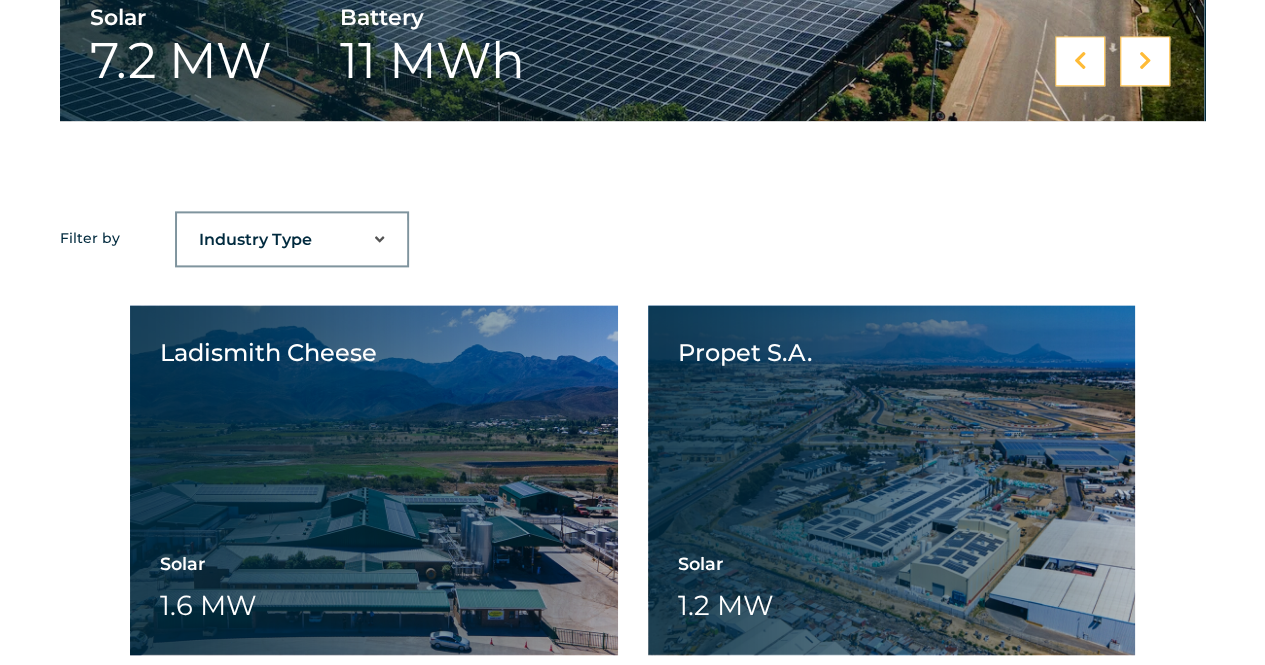 click on "Industry Type
Agriculture
Automotive
Corporate Parks
FMCG
Food Processing
Hospitality
Manufacturing
Retail" at bounding box center (292, 240) 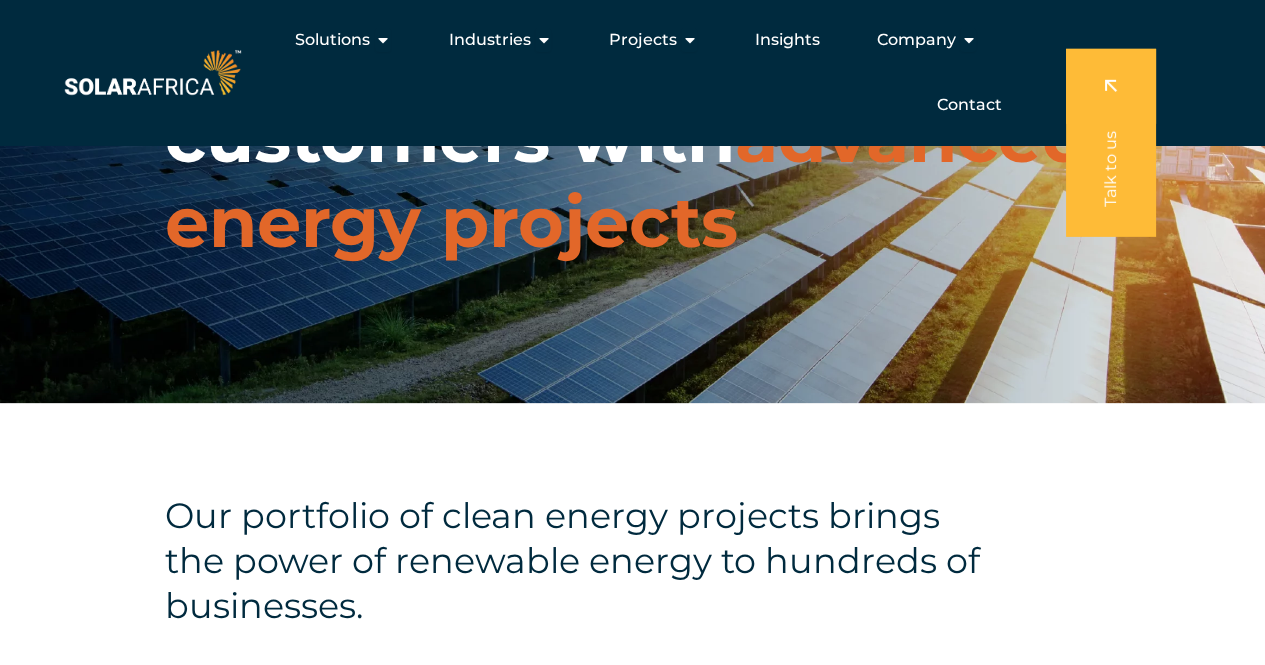 scroll, scrollTop: 0, scrollLeft: 0, axis: both 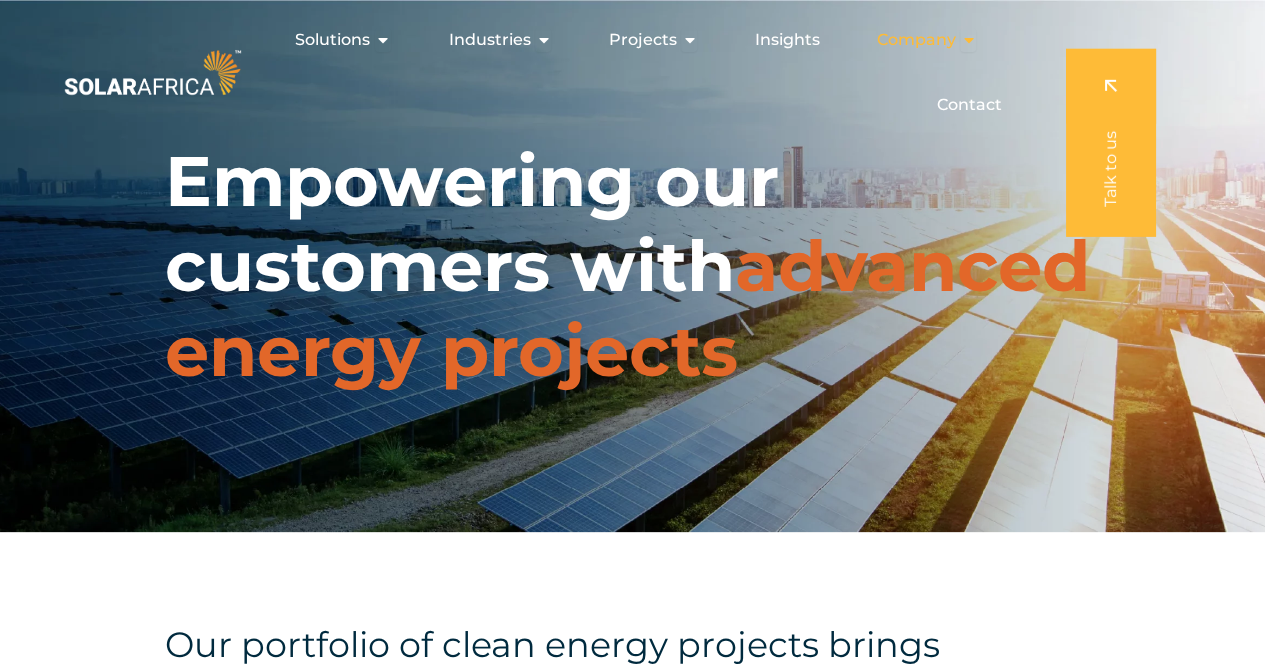 click at bounding box center (968, 40) 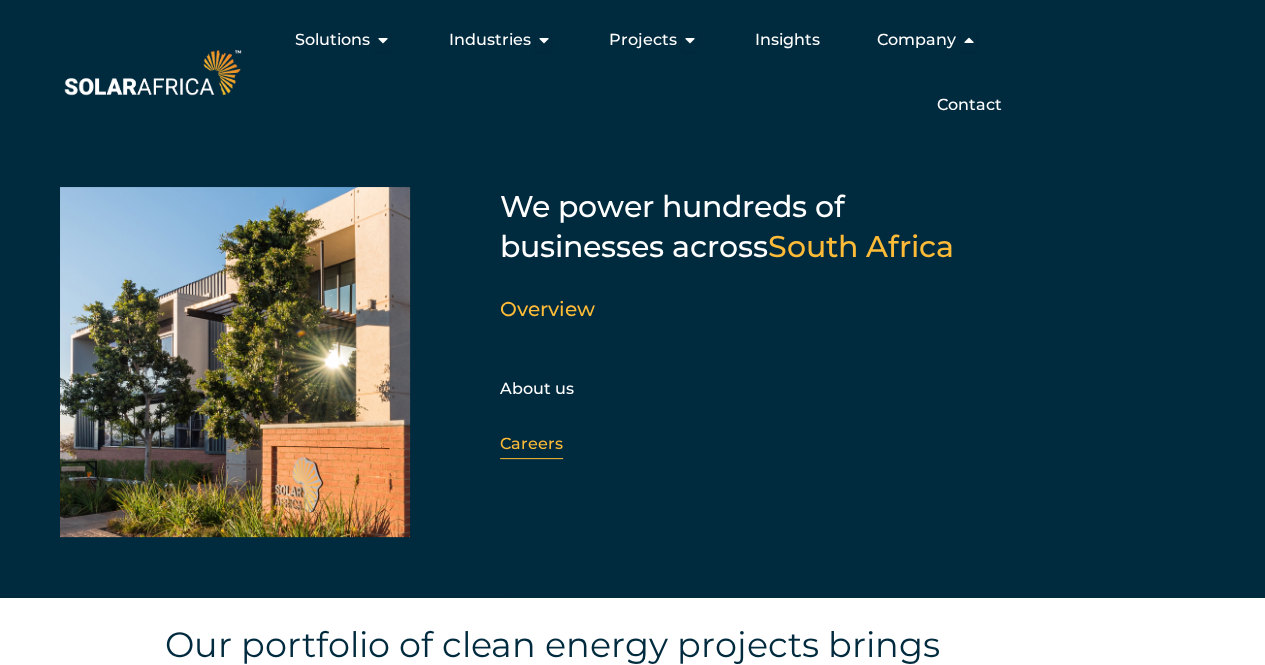 click on "Careers" at bounding box center [531, 443] 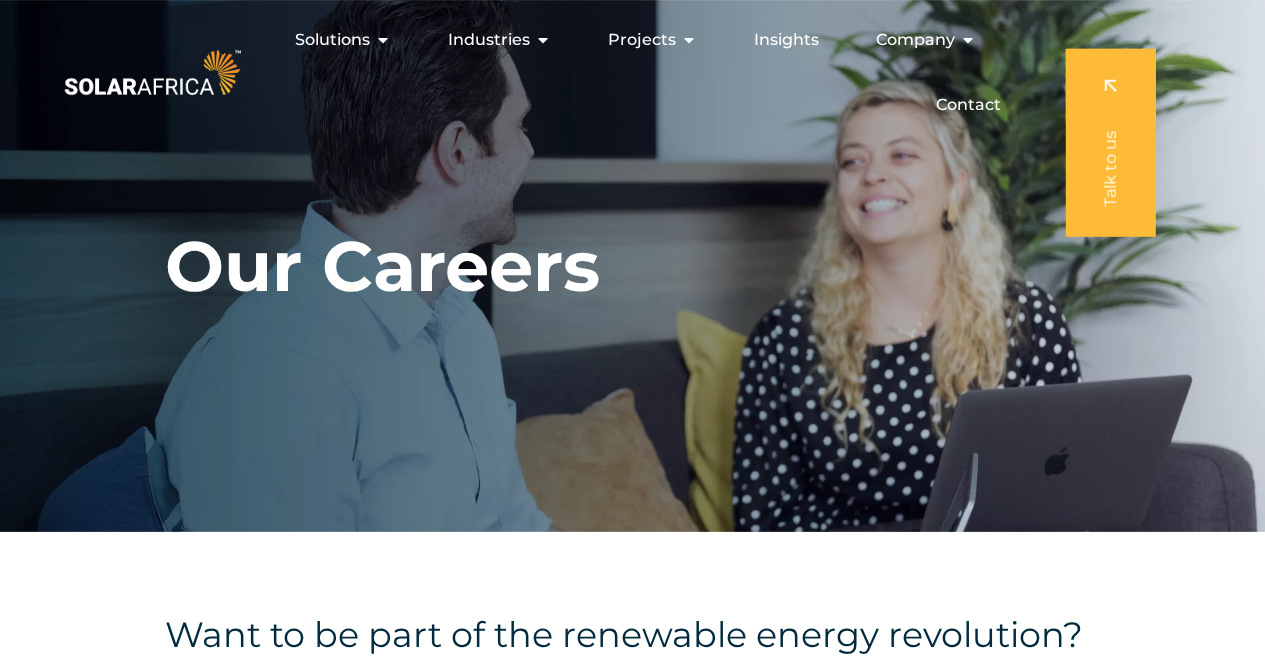 scroll, scrollTop: 0, scrollLeft: 0, axis: both 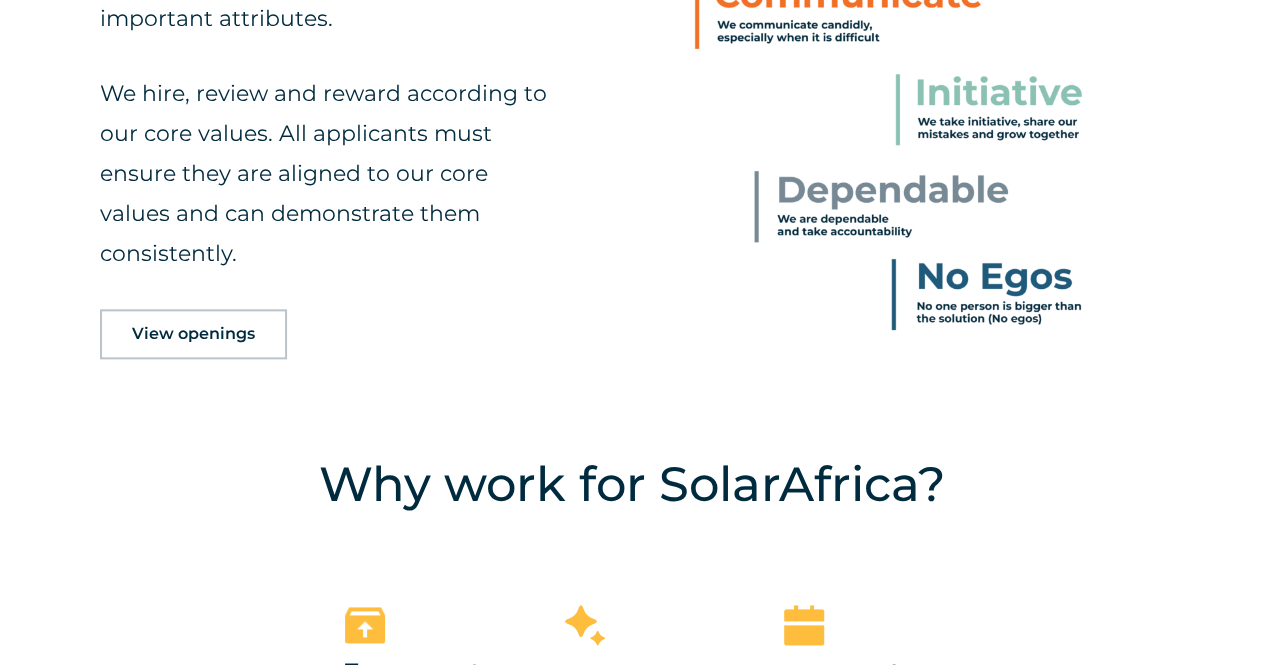click on "View openings" at bounding box center [193, 334] 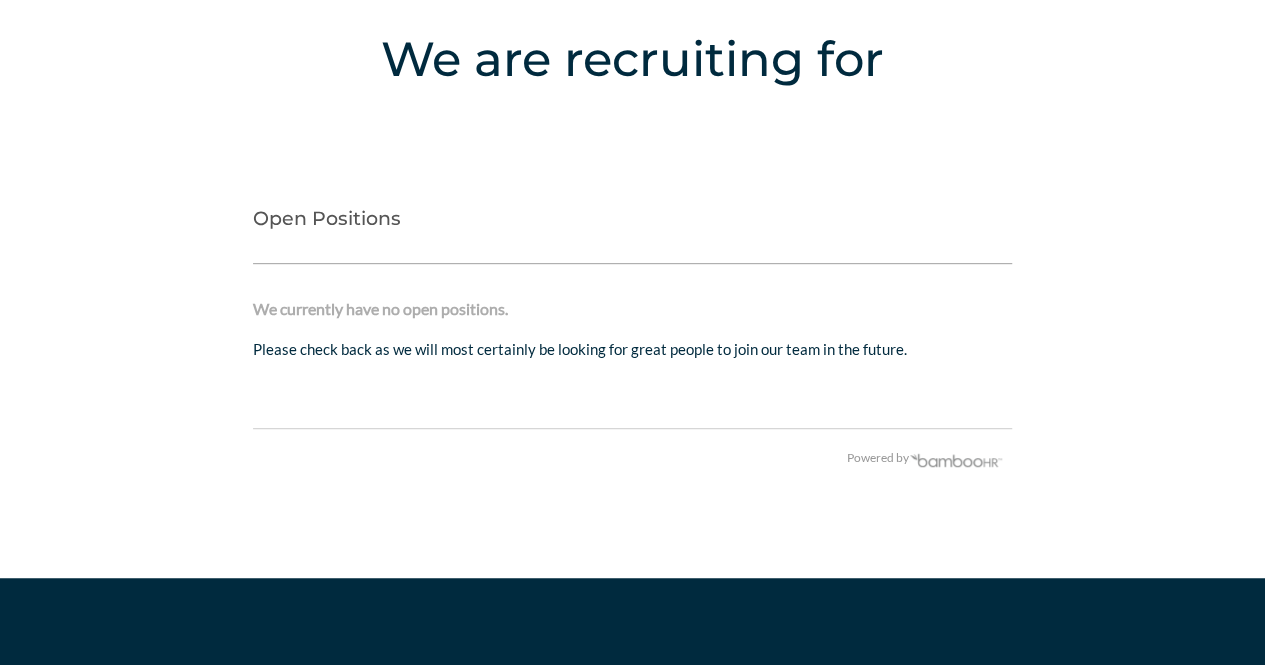 scroll, scrollTop: 4181, scrollLeft: 0, axis: vertical 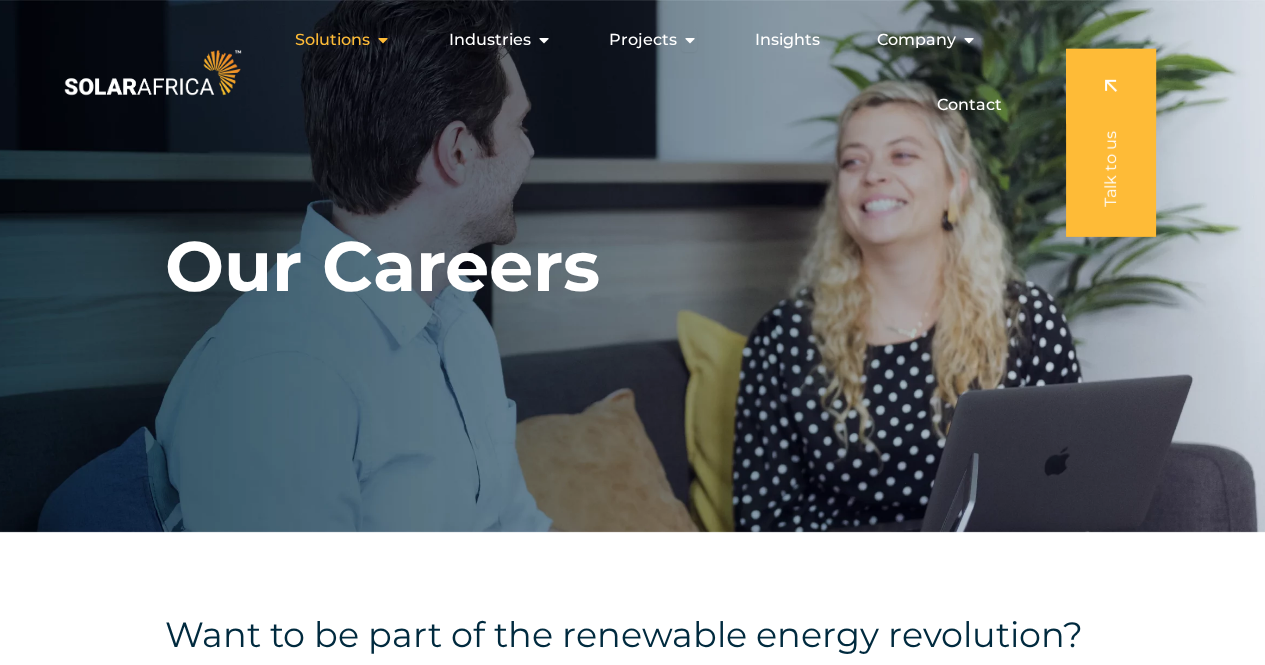 click at bounding box center [383, 40] 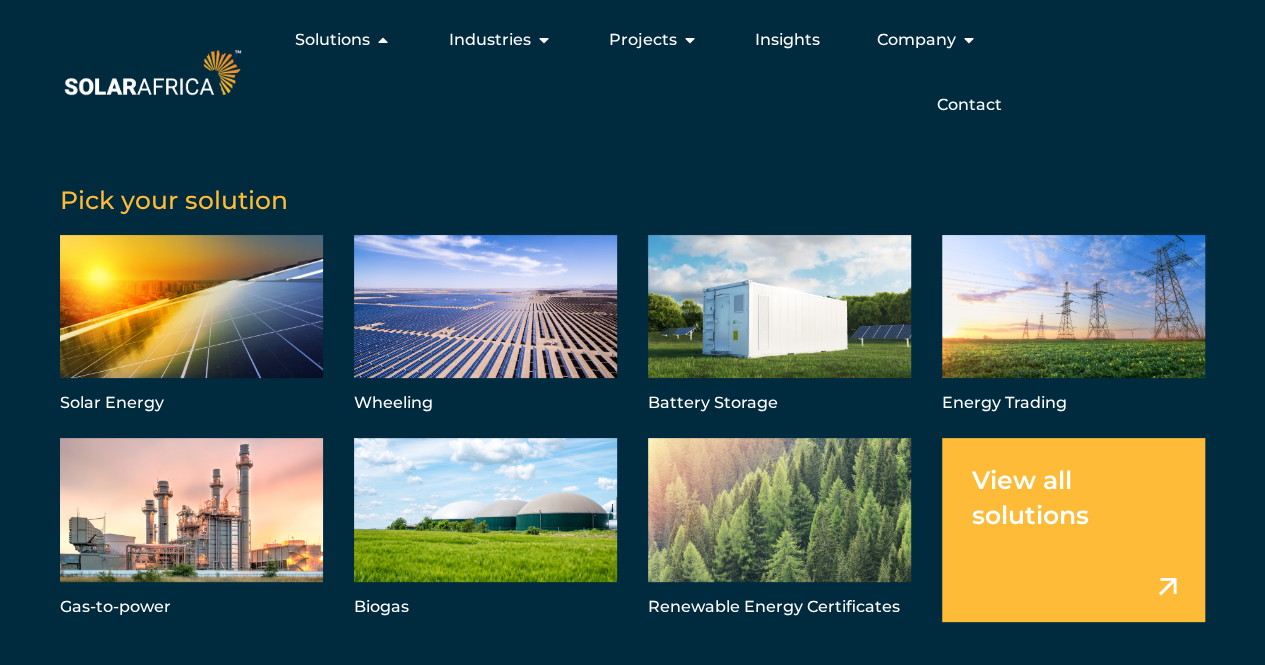 scroll, scrollTop: 0, scrollLeft: 0, axis: both 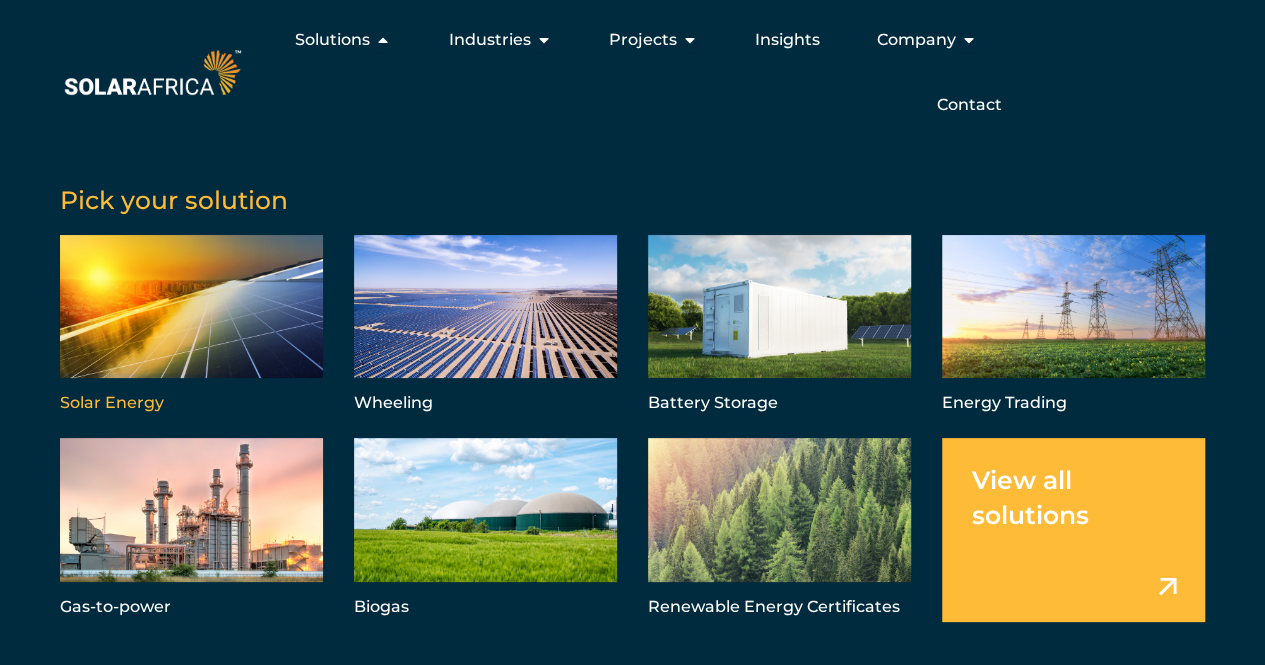 click at bounding box center (191, 326) 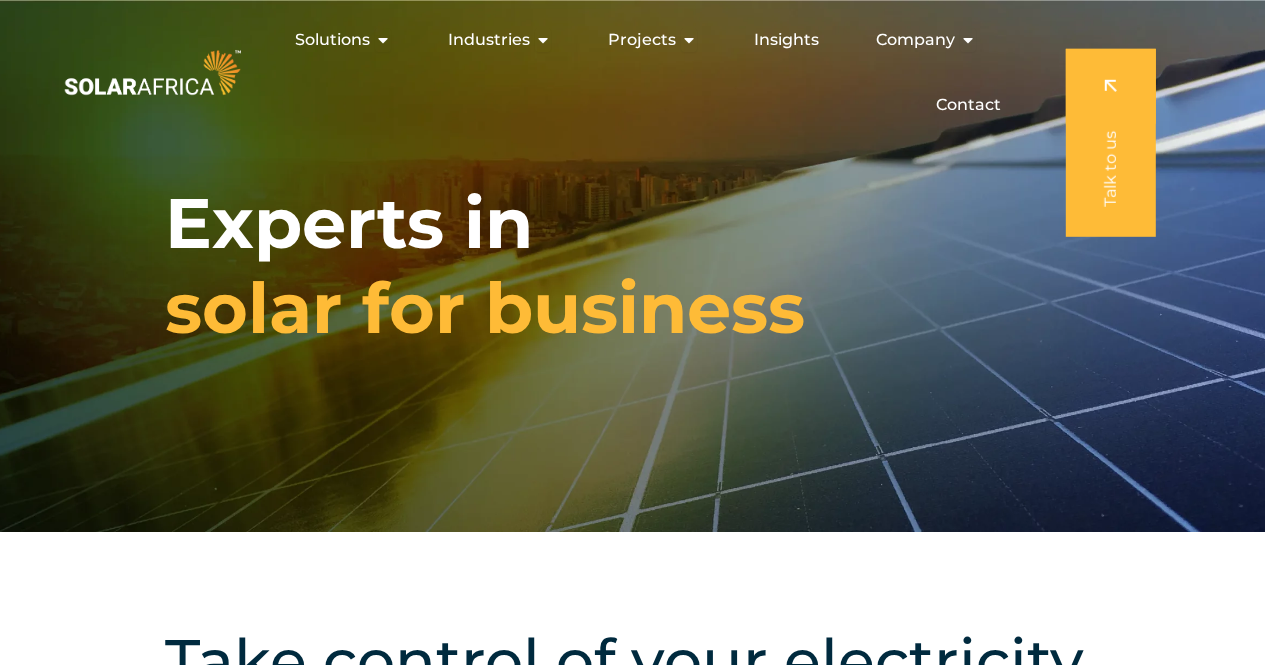 scroll, scrollTop: 0, scrollLeft: 0, axis: both 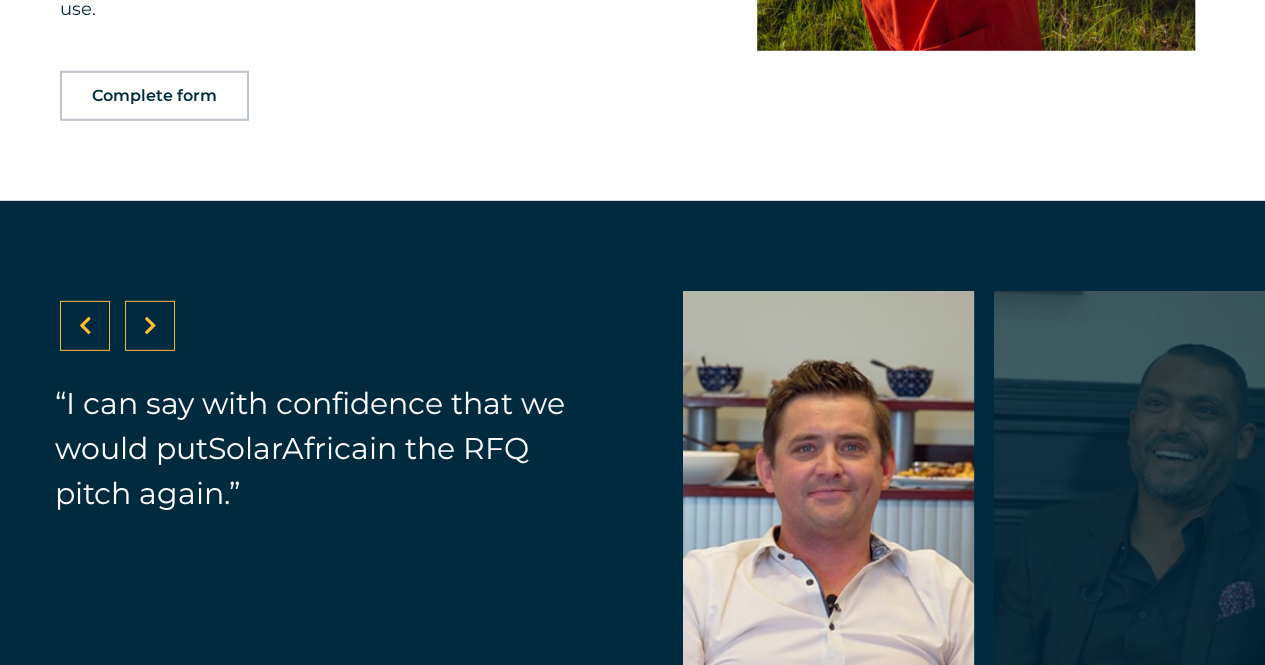 click at bounding box center [150, 326] 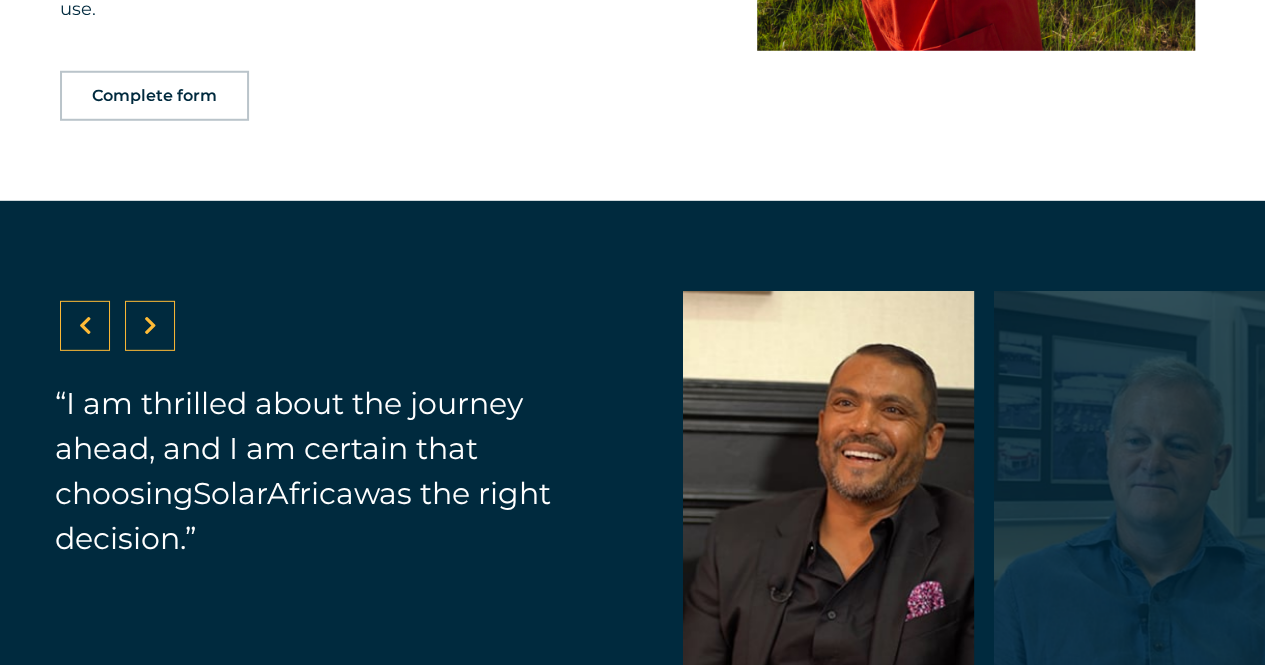 click at bounding box center (150, 326) 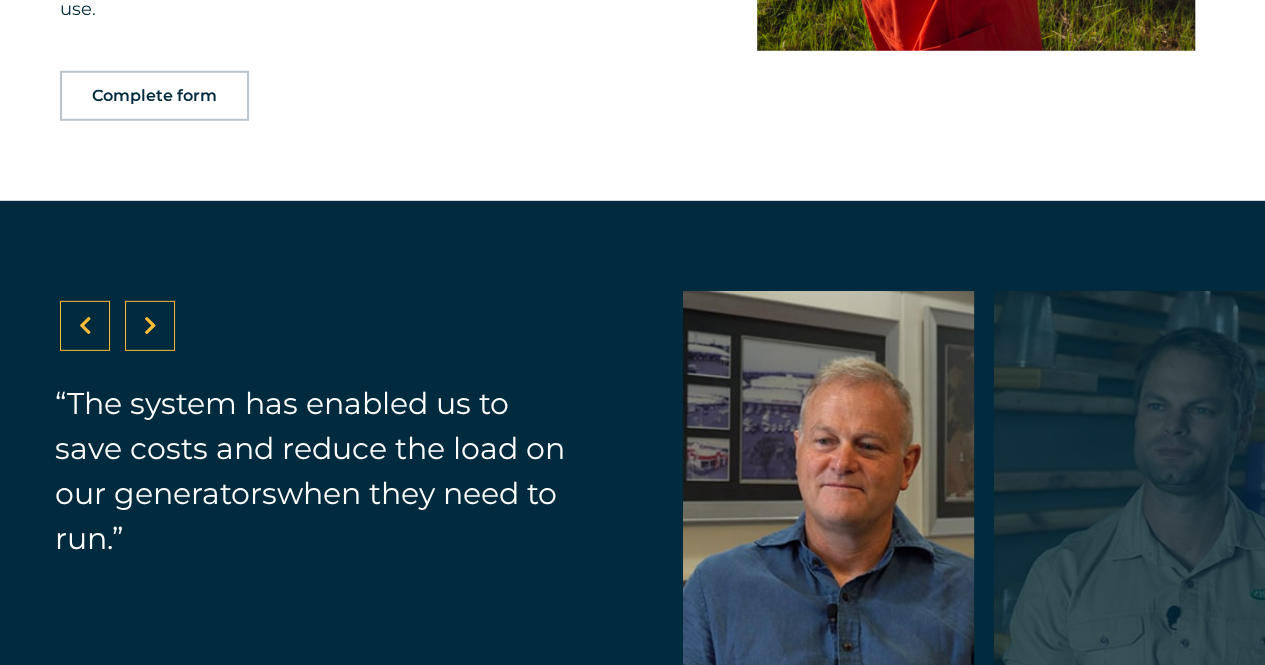 click at bounding box center [150, 326] 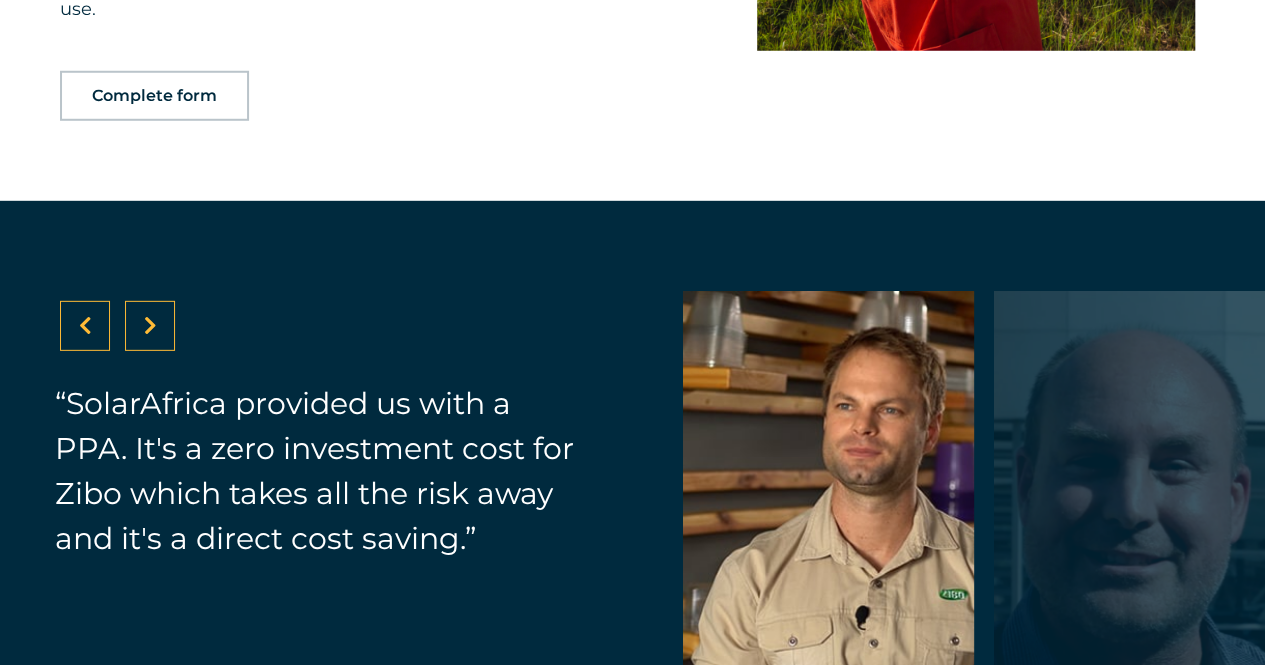 click at bounding box center [150, 326] 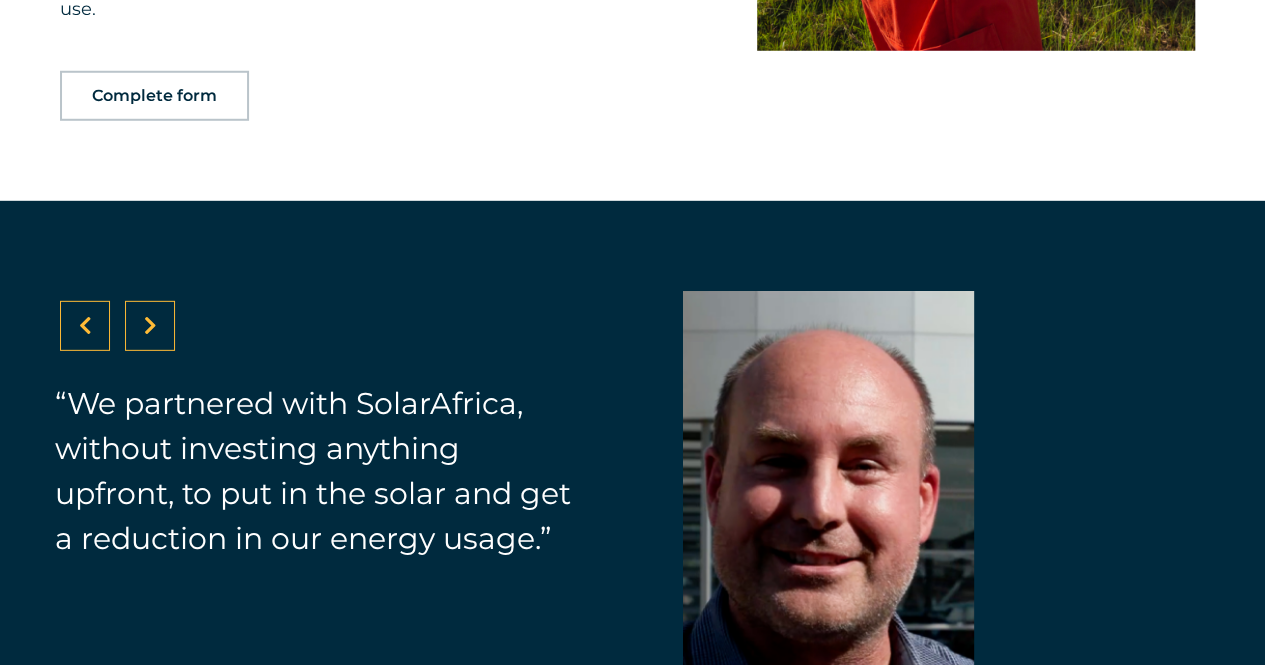 click at bounding box center [150, 326] 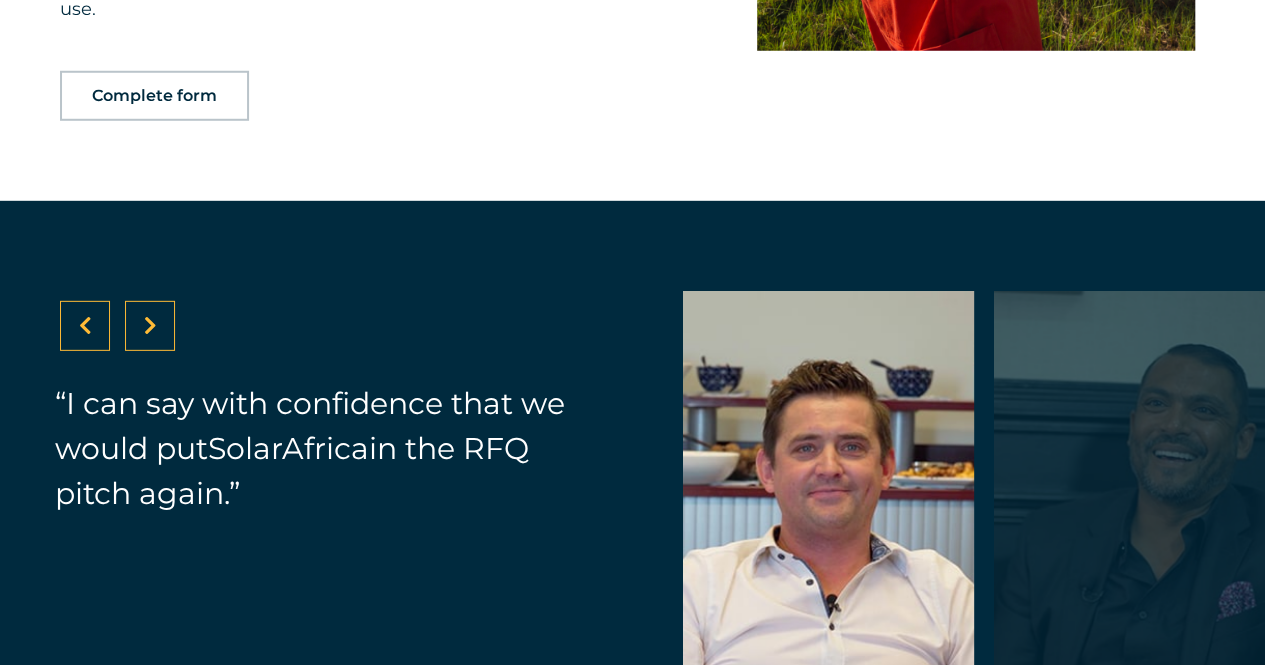 click at bounding box center [150, 326] 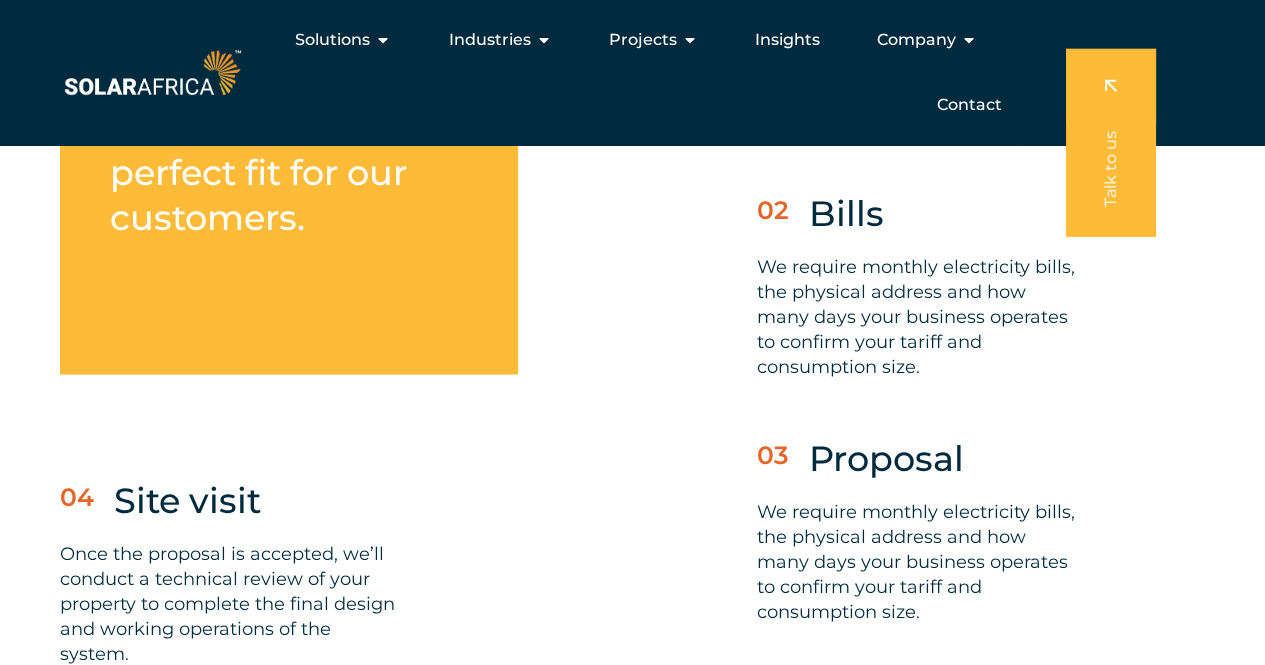 scroll, scrollTop: 5558, scrollLeft: 0, axis: vertical 